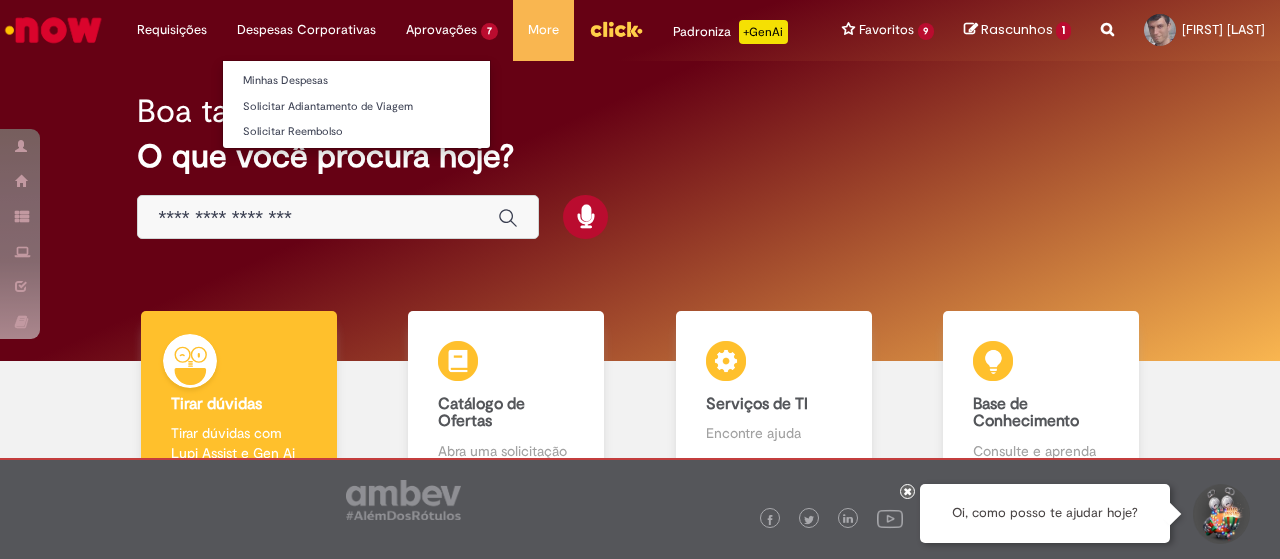 scroll, scrollTop: 0, scrollLeft: 0, axis: both 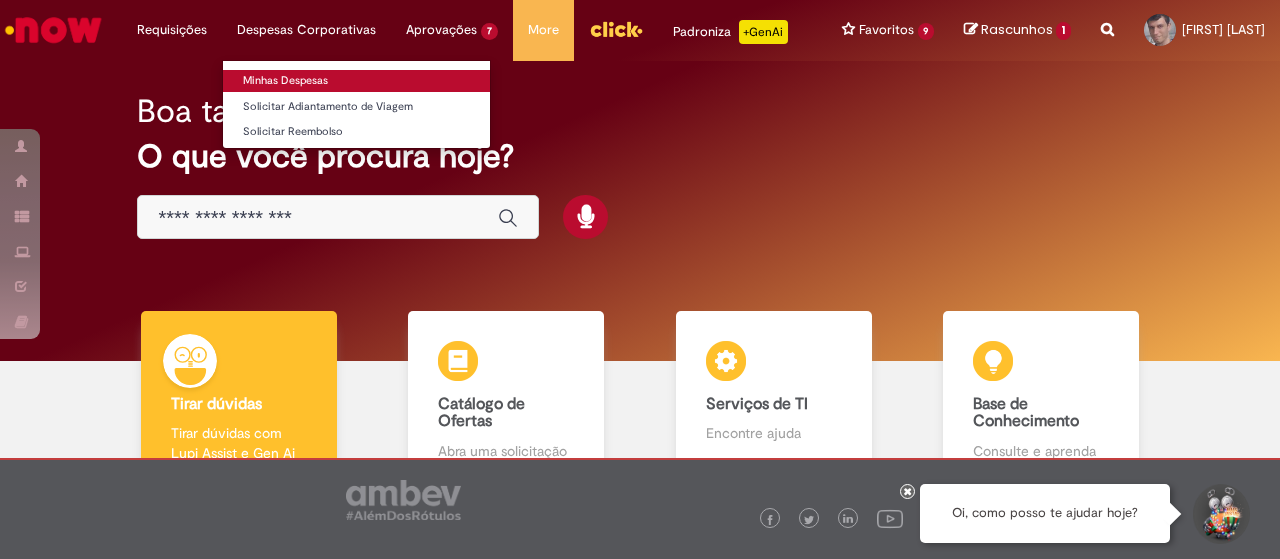 click on "Minhas Despesas" at bounding box center (356, 81) 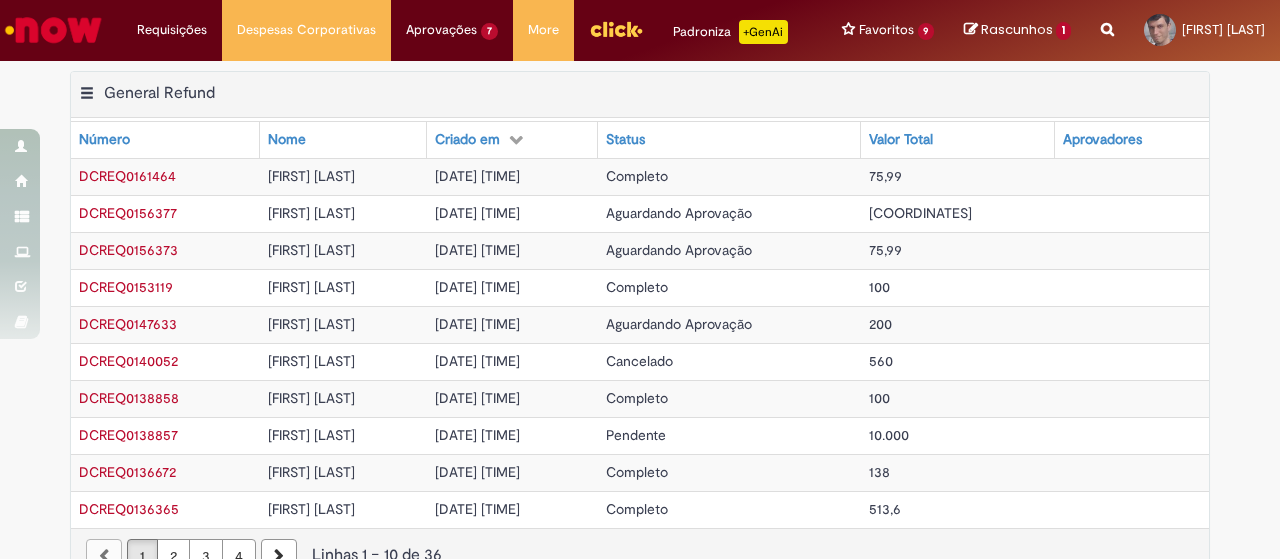 click on "Aguardando Aprovação" at bounding box center (679, 213) 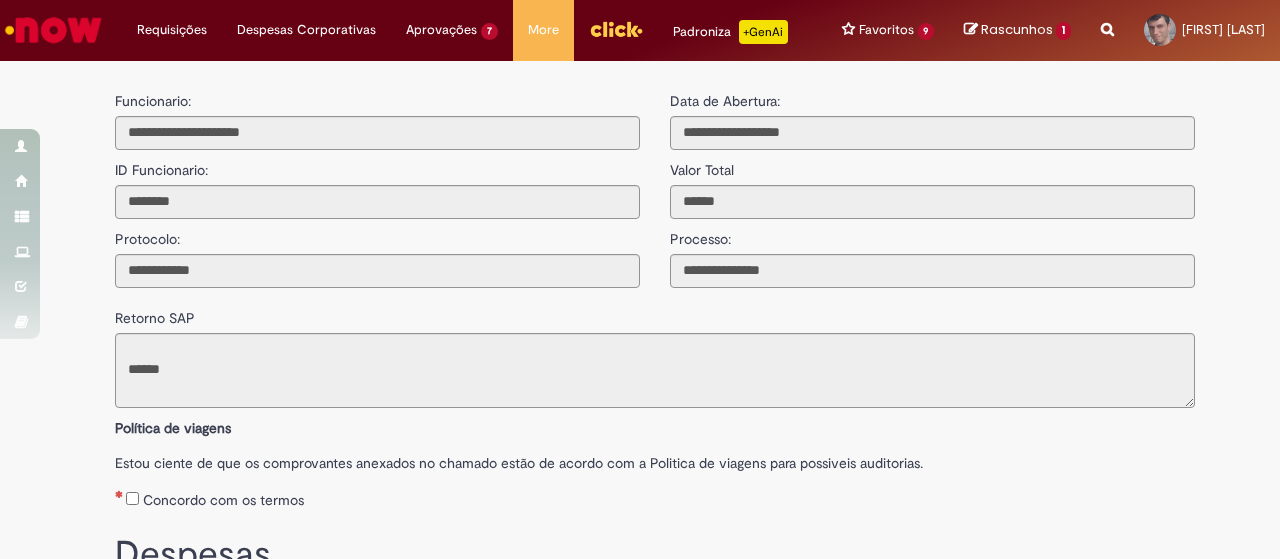 type on "**********" 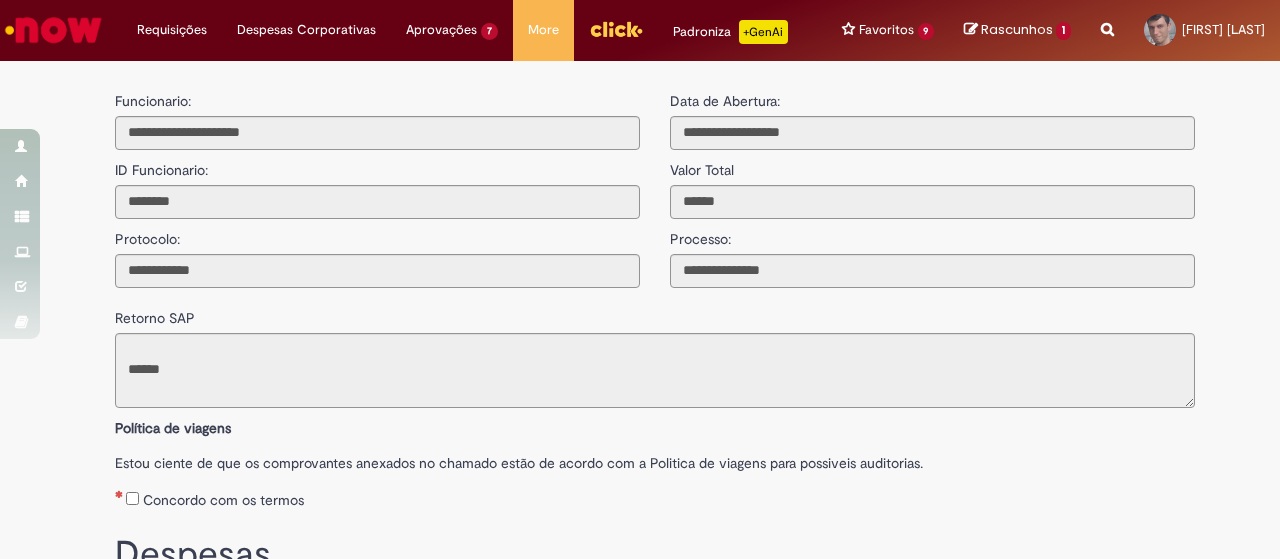 scroll, scrollTop: 98, scrollLeft: 0, axis: vertical 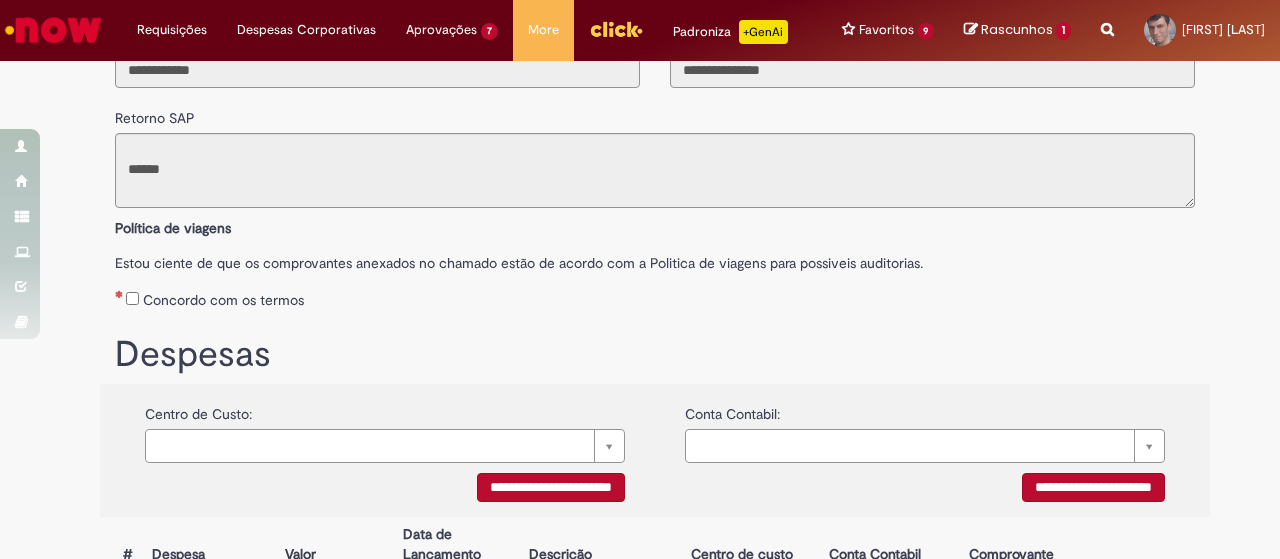 click on "Concordo com os termos" at bounding box center [655, 296] 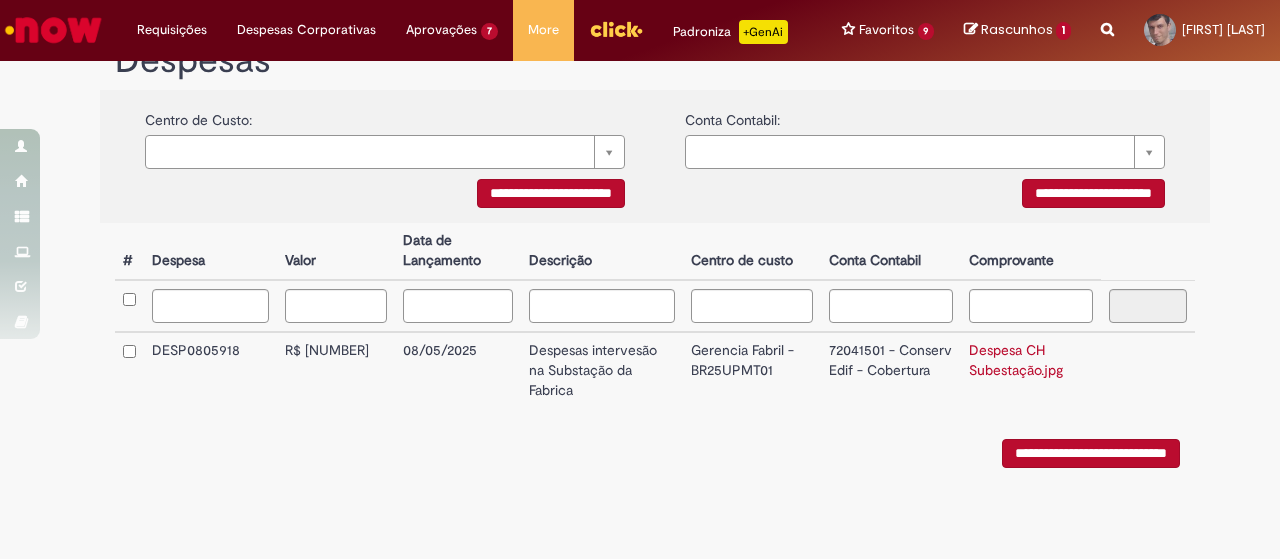 scroll, scrollTop: 517, scrollLeft: 0, axis: vertical 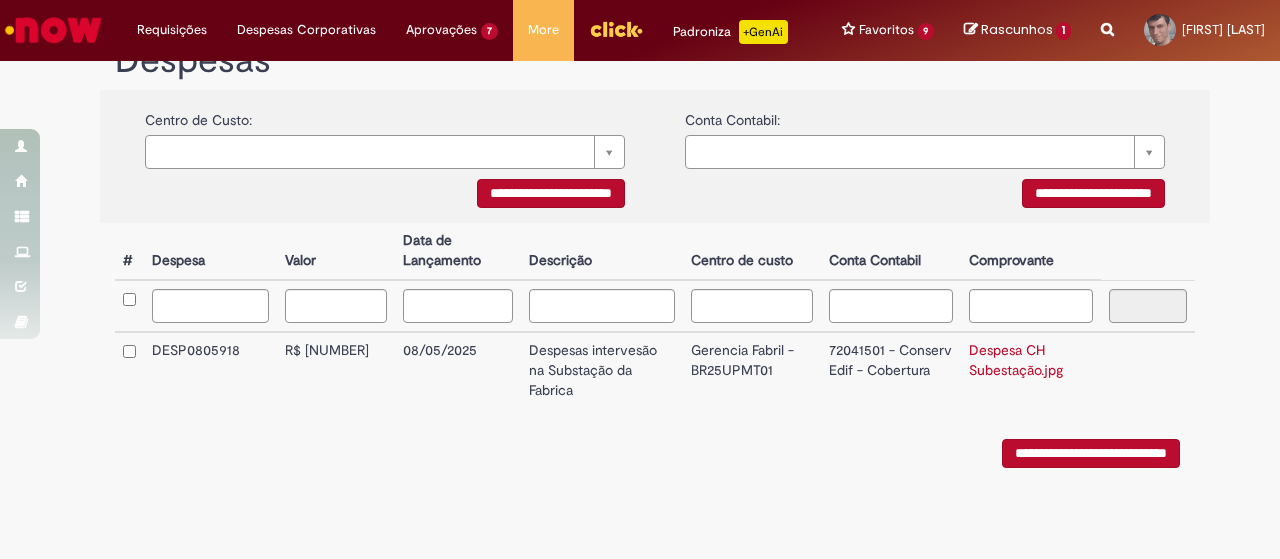 click on "**********" at bounding box center (1091, 453) 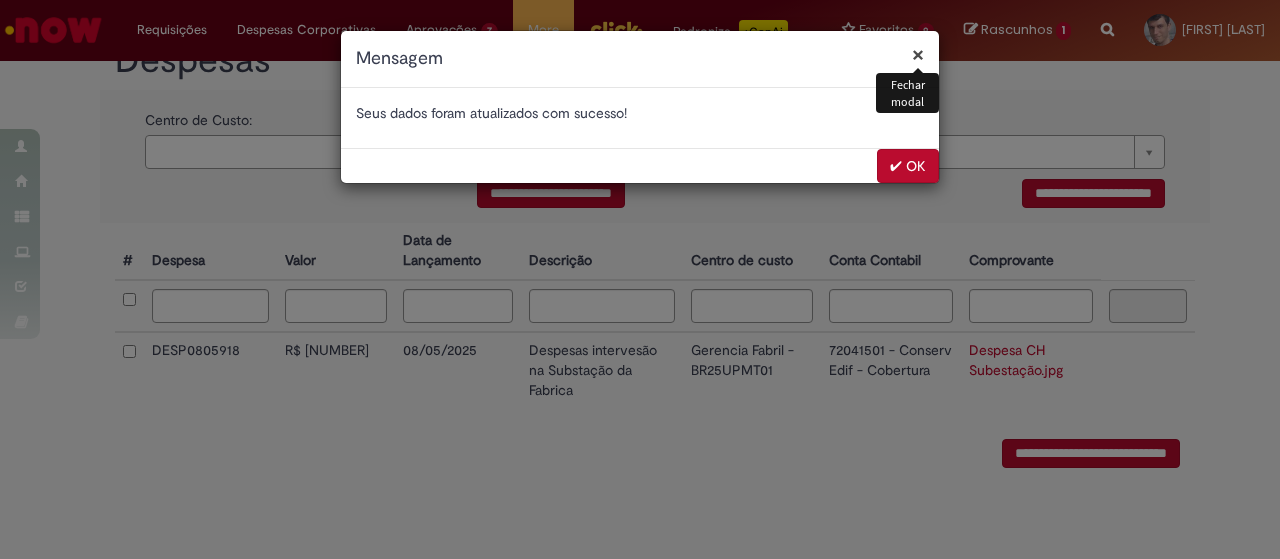 scroll, scrollTop: 0, scrollLeft: 0, axis: both 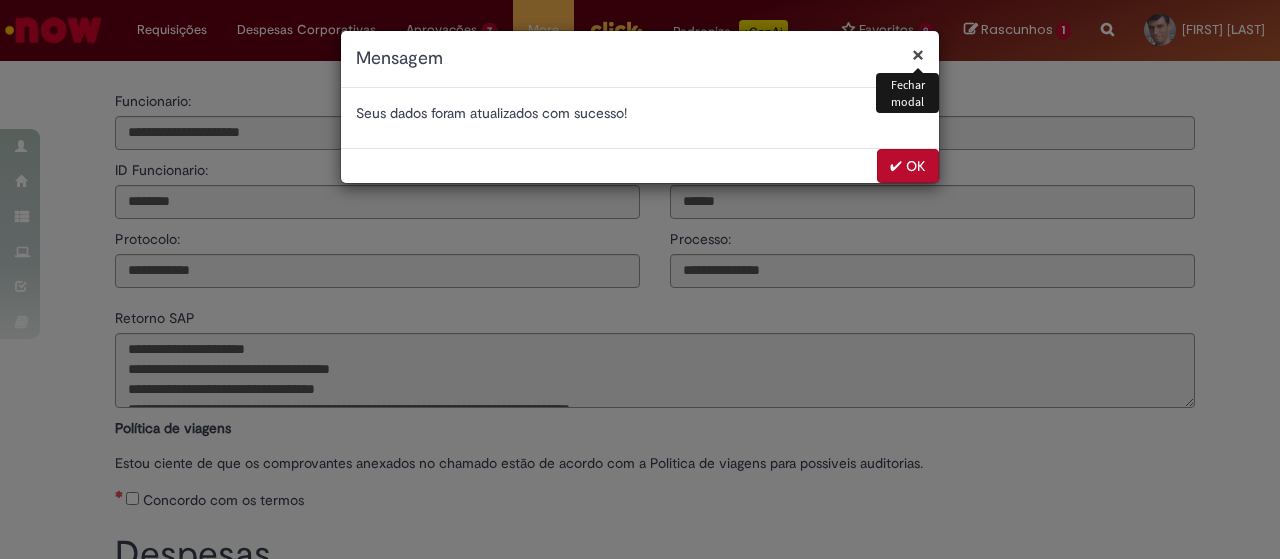 click on "✔ OK" at bounding box center (908, 166) 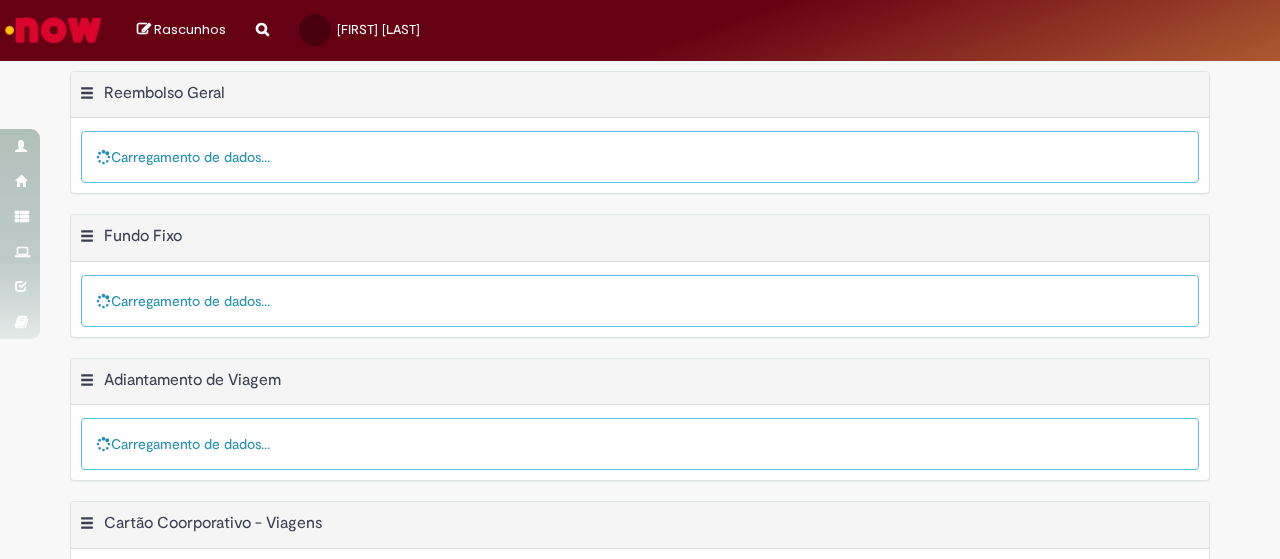 scroll, scrollTop: 0, scrollLeft: 0, axis: both 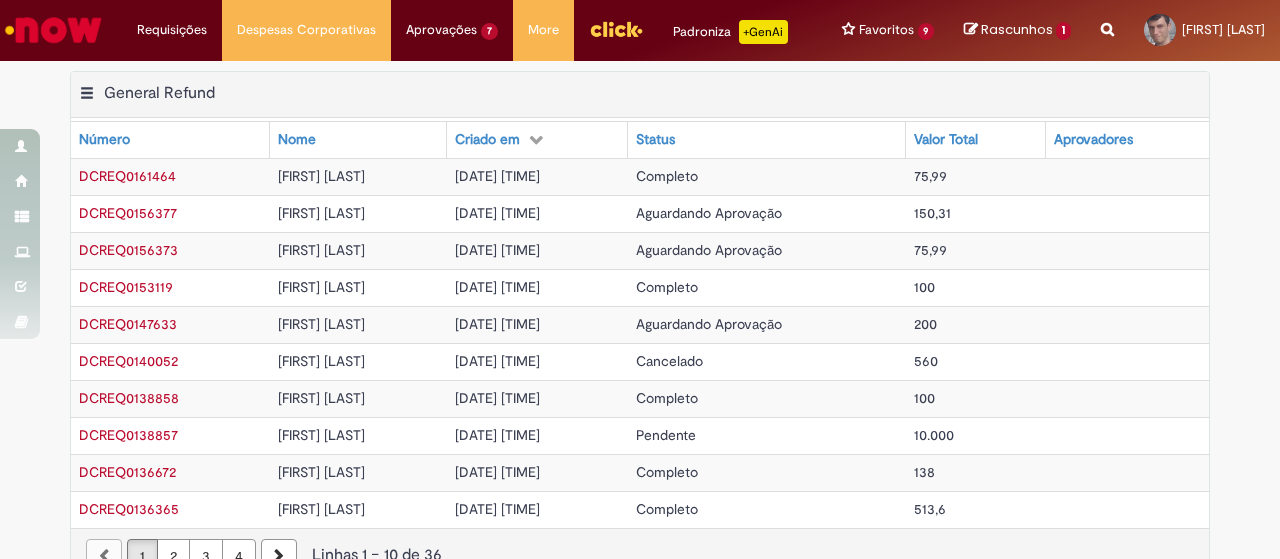 click on "Aguardando Aprovação" at bounding box center (709, 250) 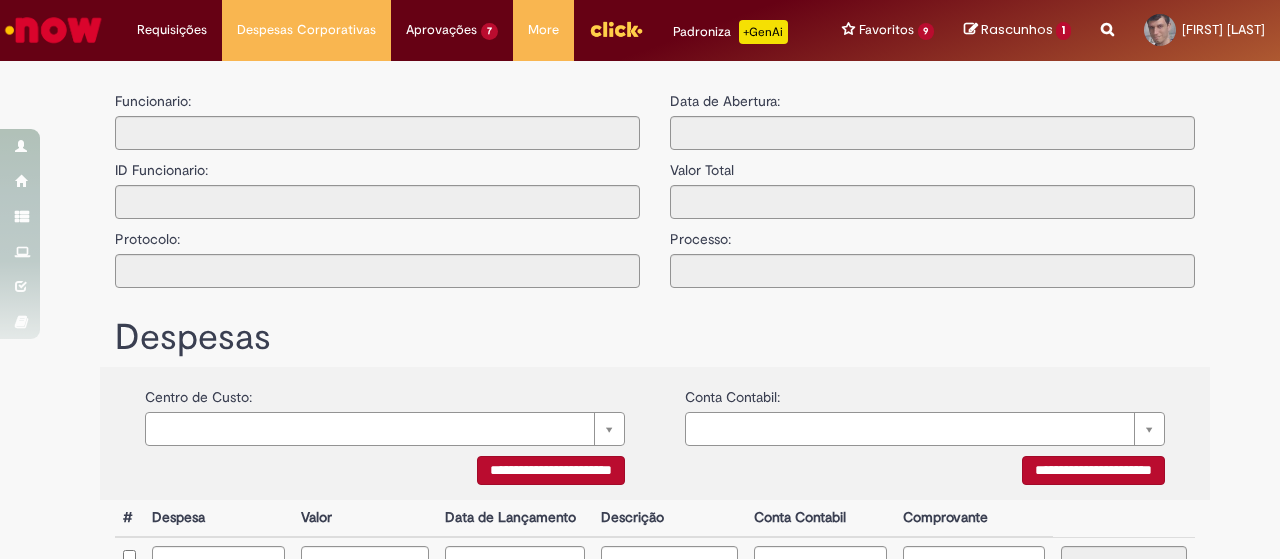 type on "**********" 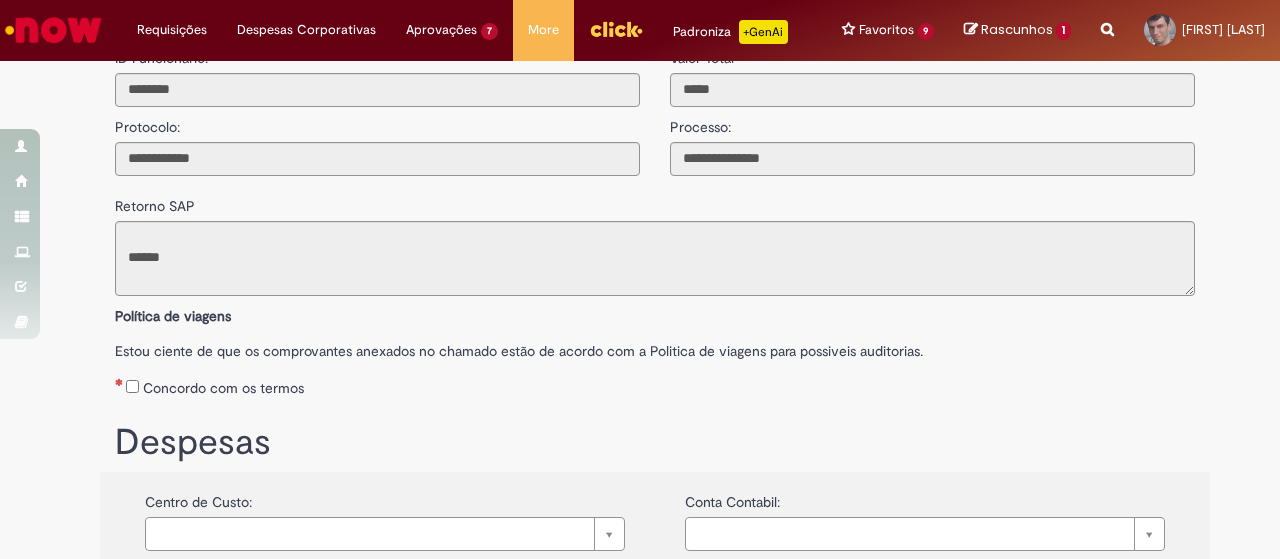 scroll, scrollTop: 100, scrollLeft: 0, axis: vertical 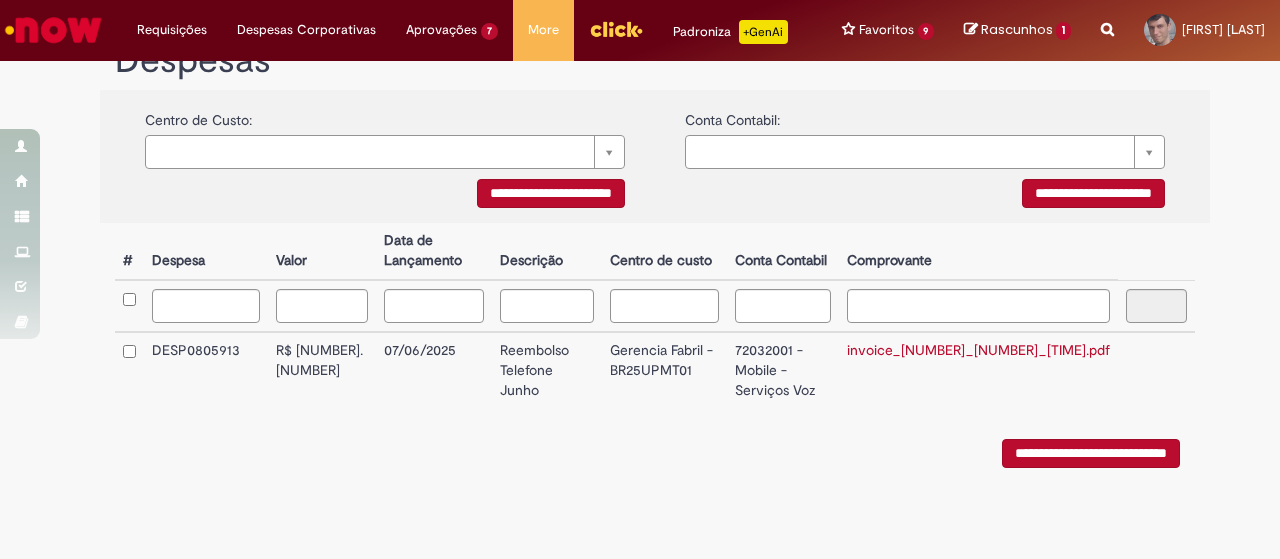 click at bounding box center [129, 370] 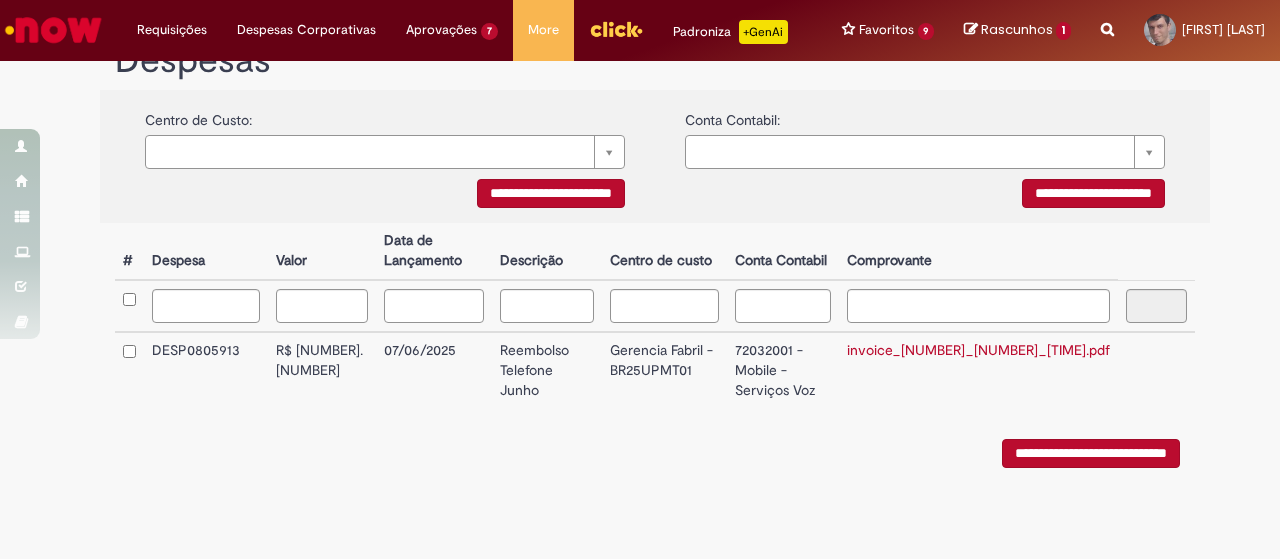 click on "**********" at bounding box center (1091, 453) 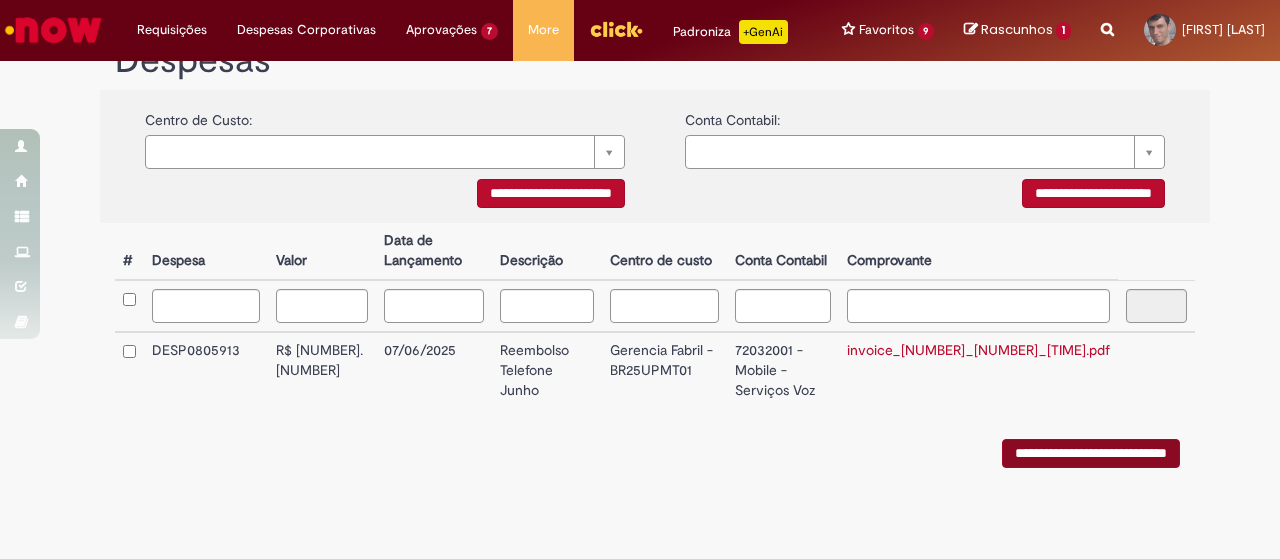 scroll, scrollTop: 0, scrollLeft: 0, axis: both 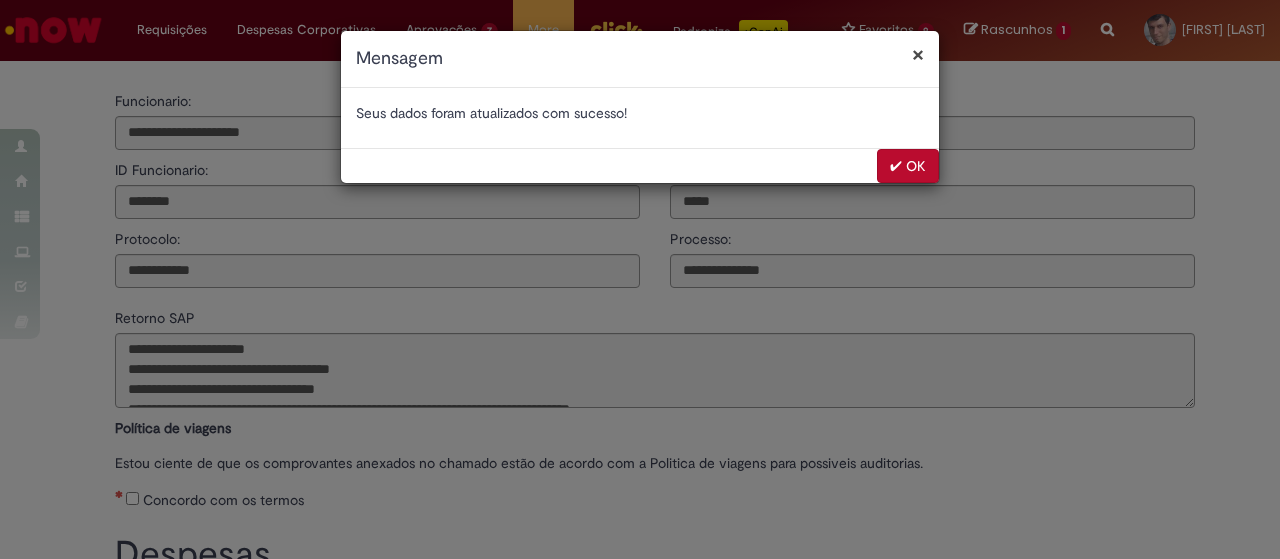 click on "✔ OK" at bounding box center (908, 166) 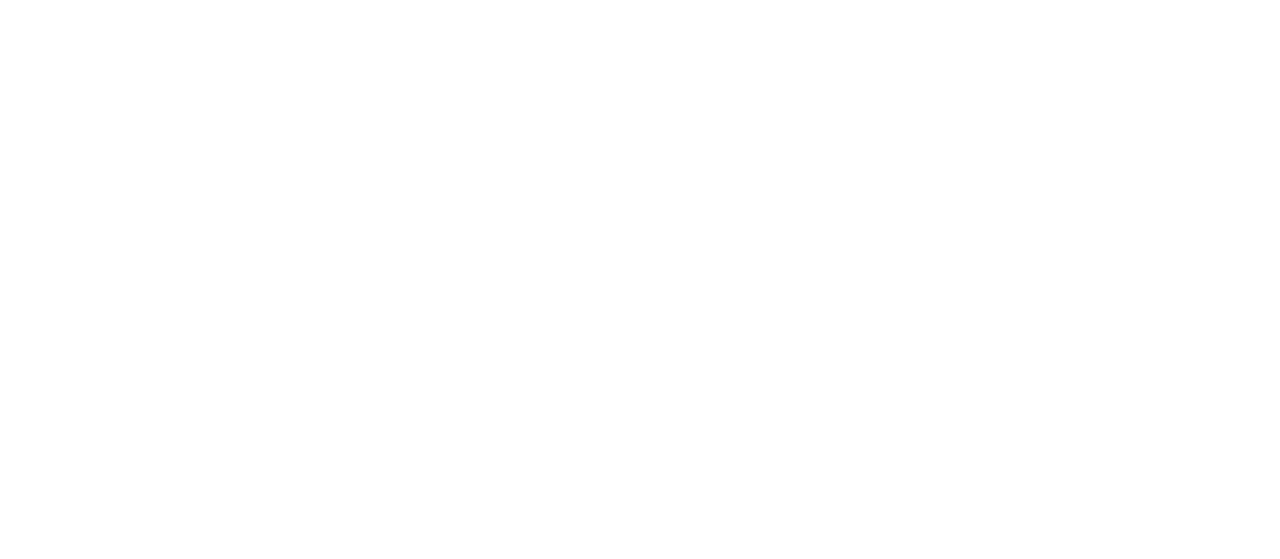 scroll, scrollTop: 0, scrollLeft: 0, axis: both 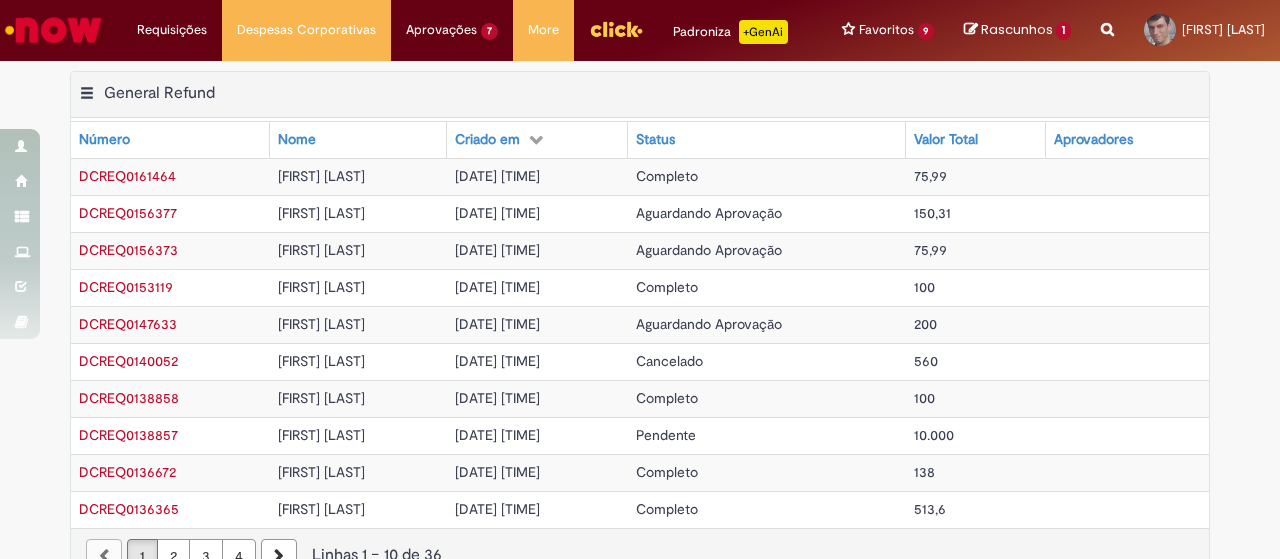 click on "Aguardando Aprovação" at bounding box center (767, 324) 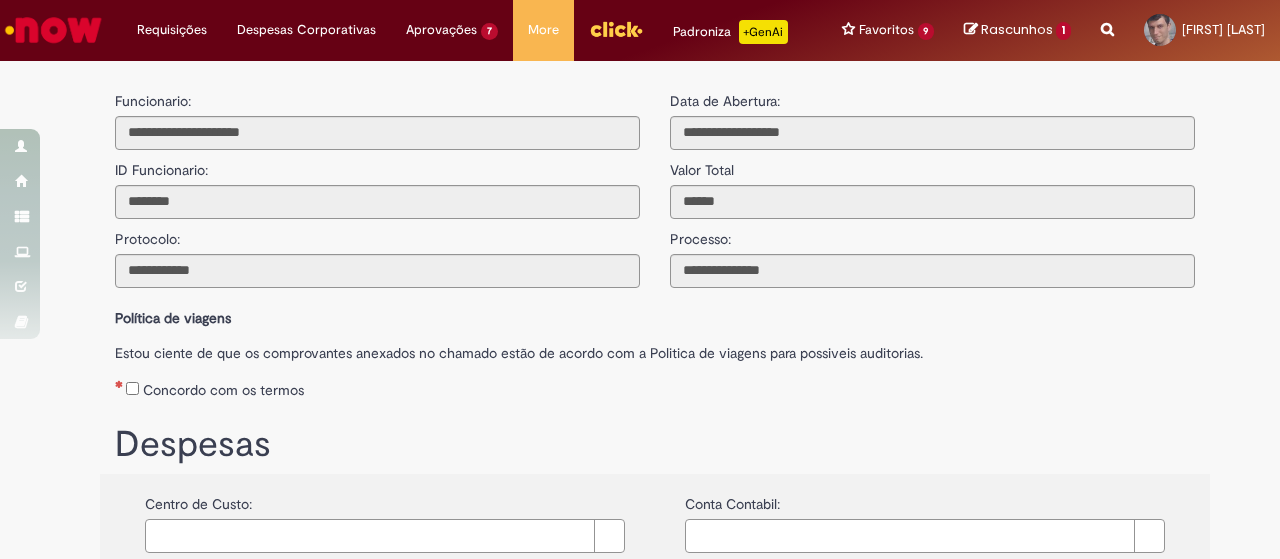 type on "**********" 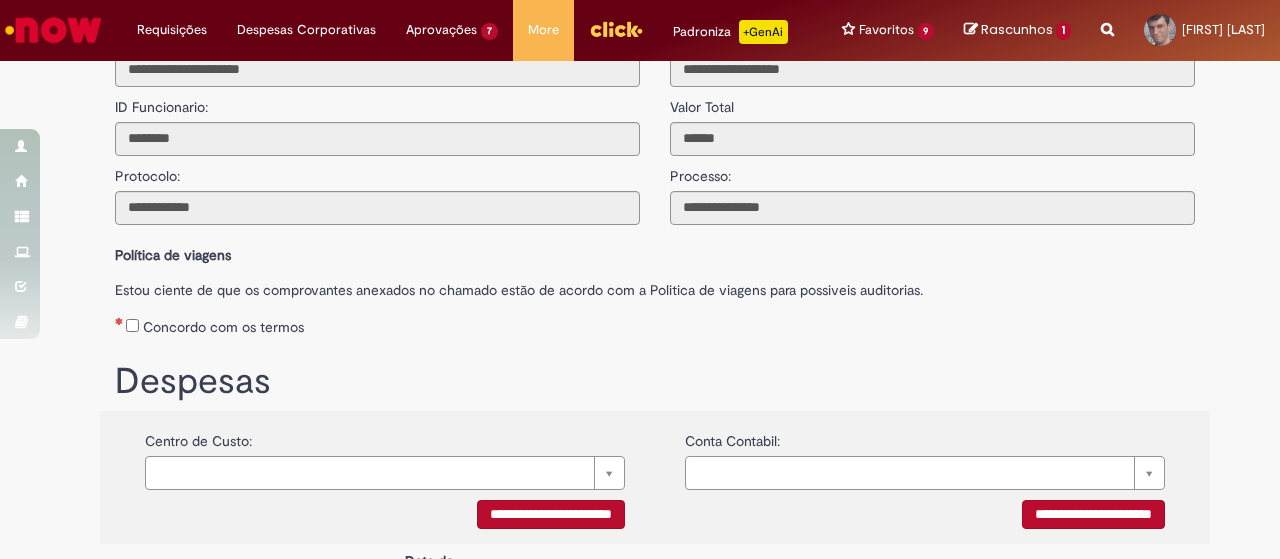 scroll, scrollTop: 300, scrollLeft: 0, axis: vertical 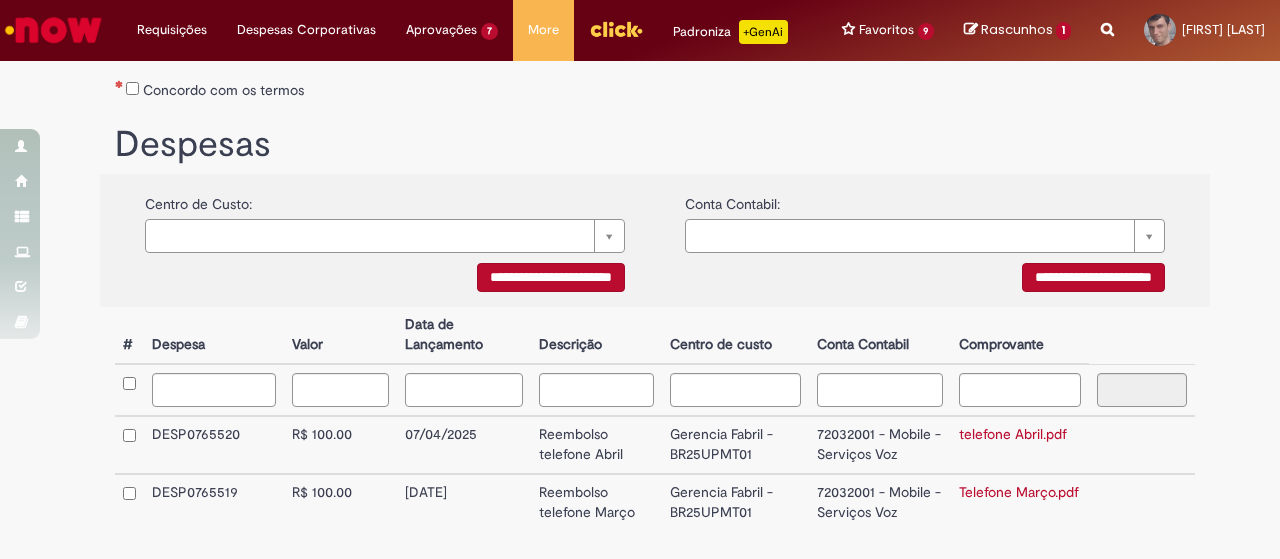 click on "Concordo com os termos" at bounding box center (655, 86) 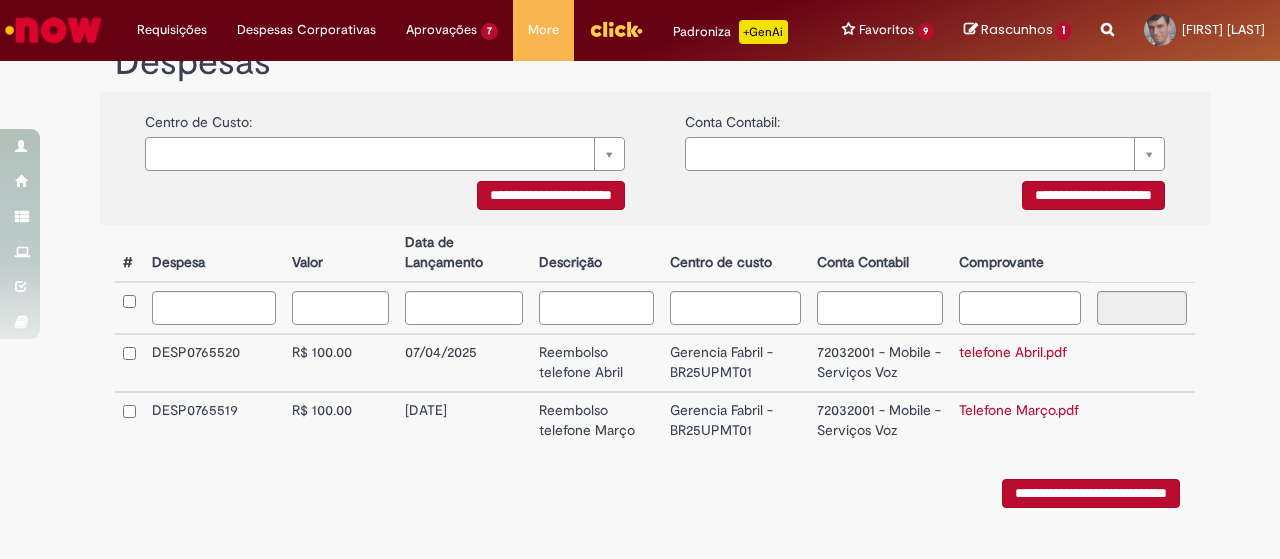 scroll, scrollTop: 444, scrollLeft: 0, axis: vertical 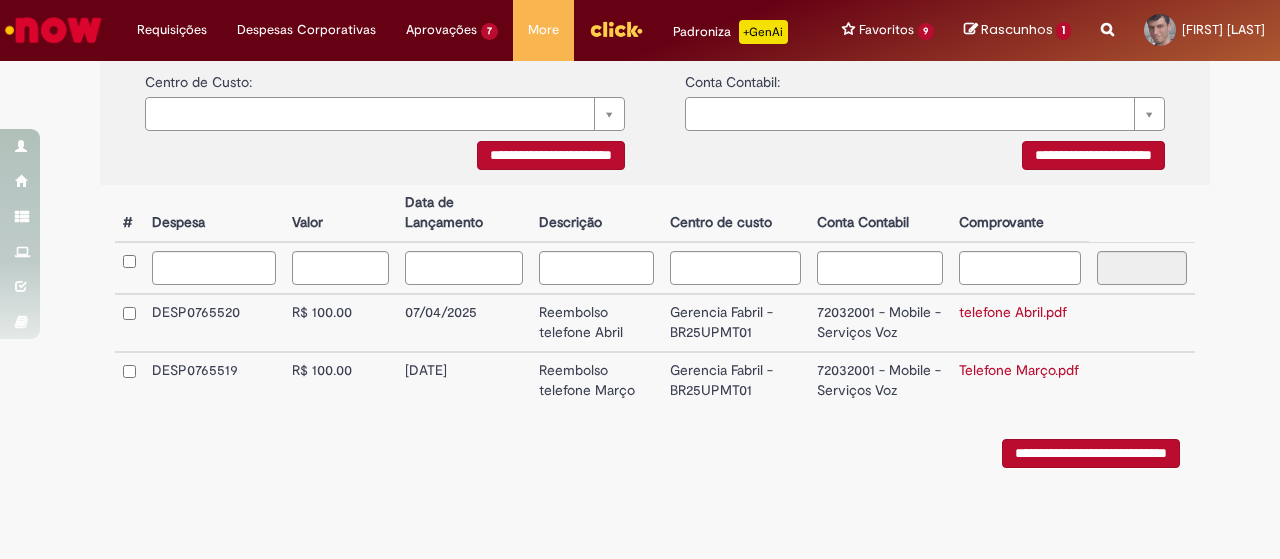 click on "**********" at bounding box center [1091, 453] 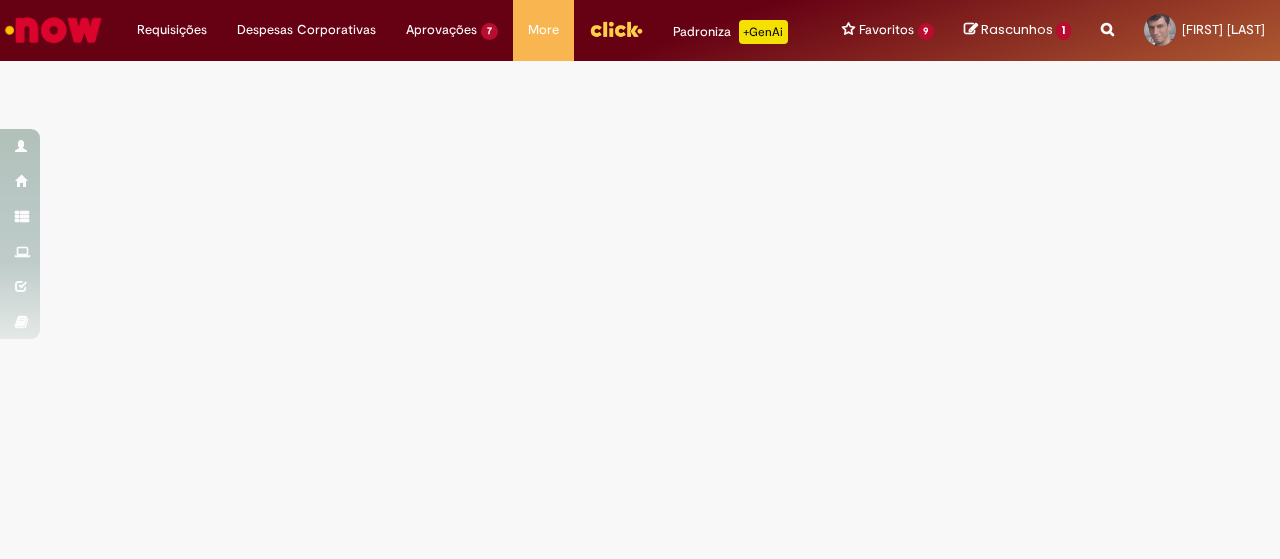 scroll, scrollTop: 0, scrollLeft: 0, axis: both 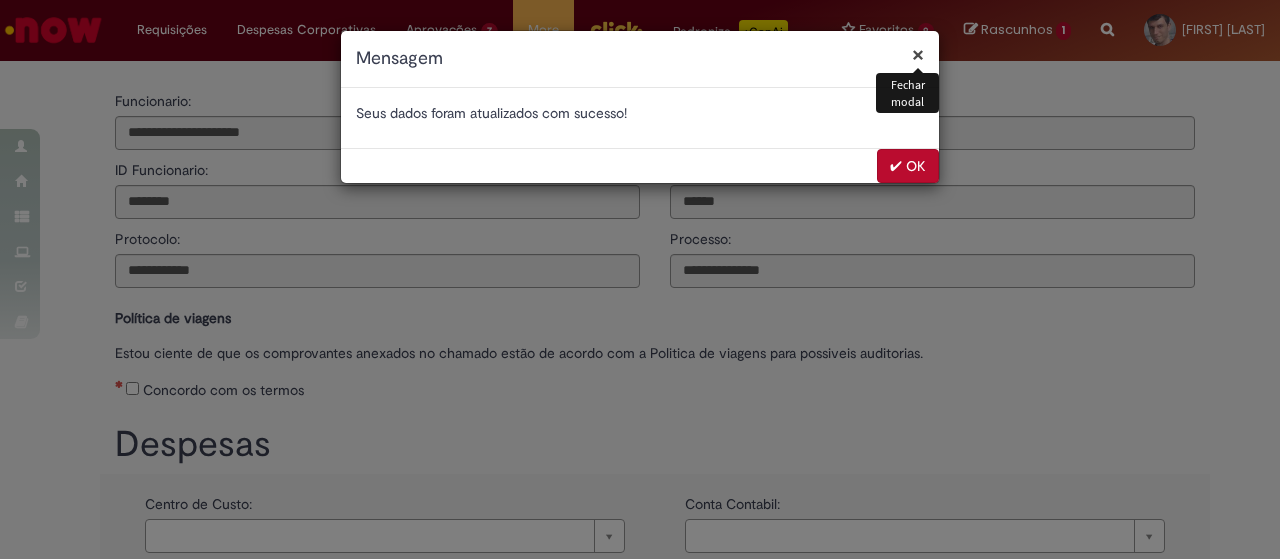 click on "✔ OK" at bounding box center (908, 166) 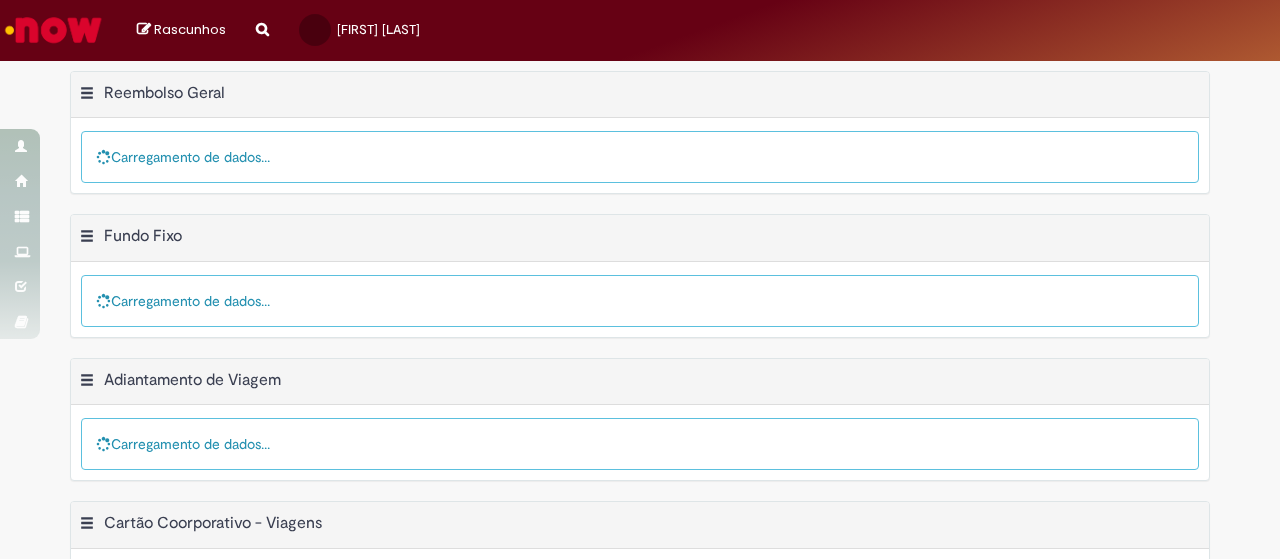 scroll, scrollTop: 0, scrollLeft: 0, axis: both 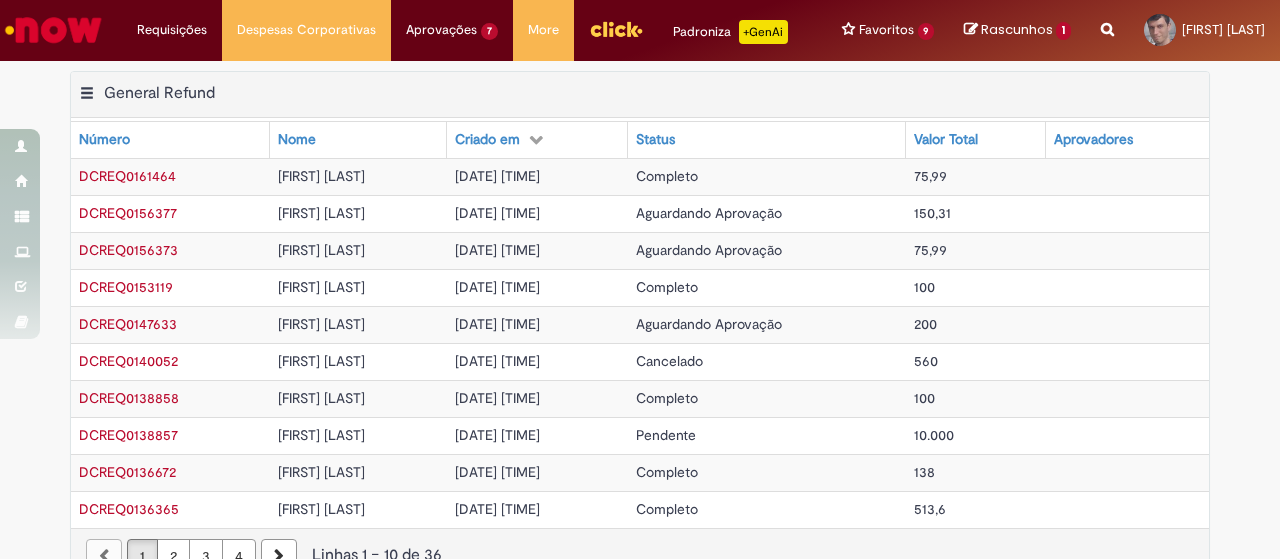 click on "Aguardando Aprovação" at bounding box center (709, 324) 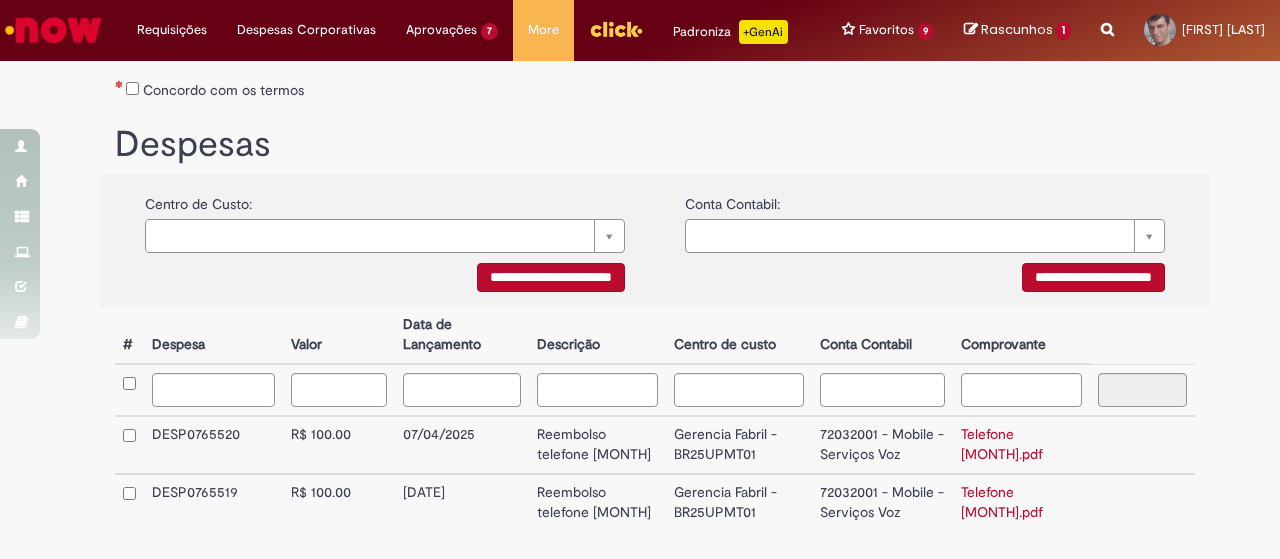 scroll, scrollTop: 400, scrollLeft: 0, axis: vertical 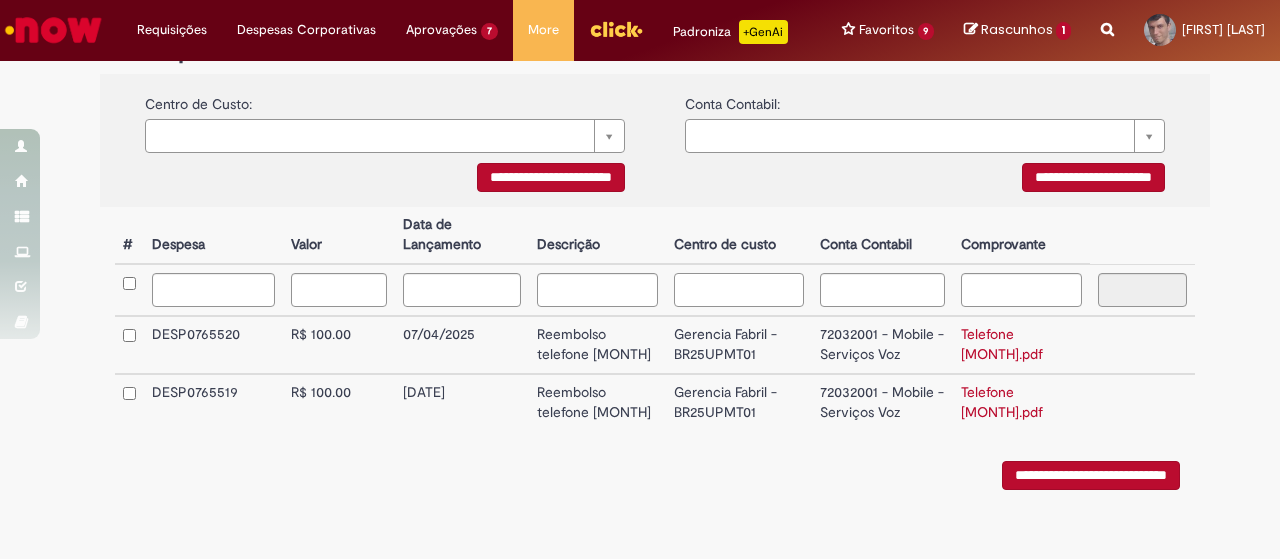 click at bounding box center (739, 290) 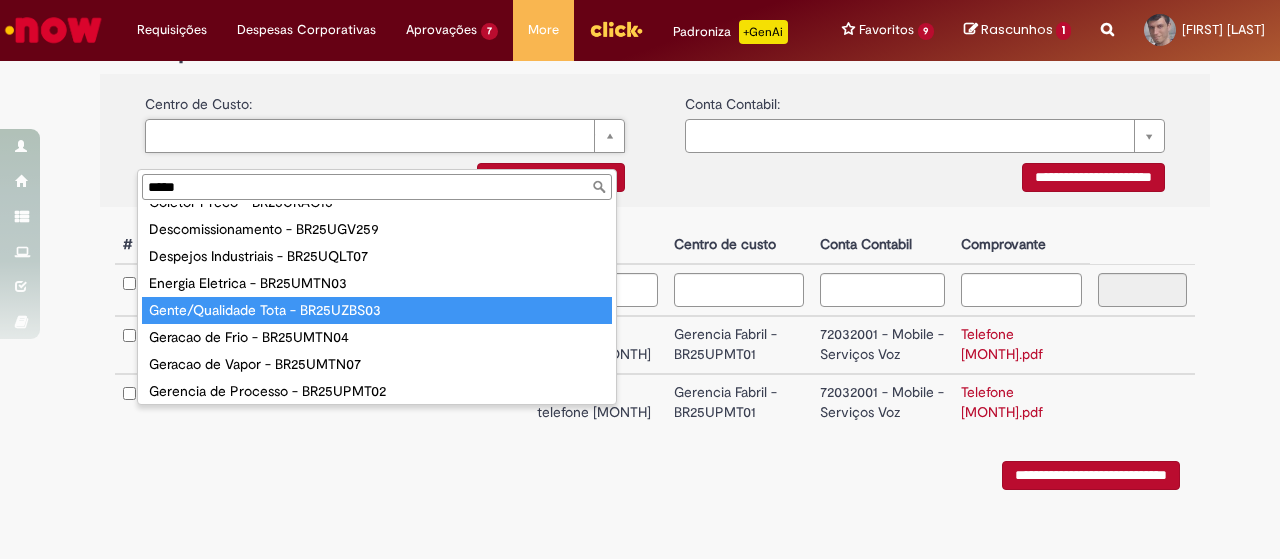 scroll, scrollTop: 200, scrollLeft: 0, axis: vertical 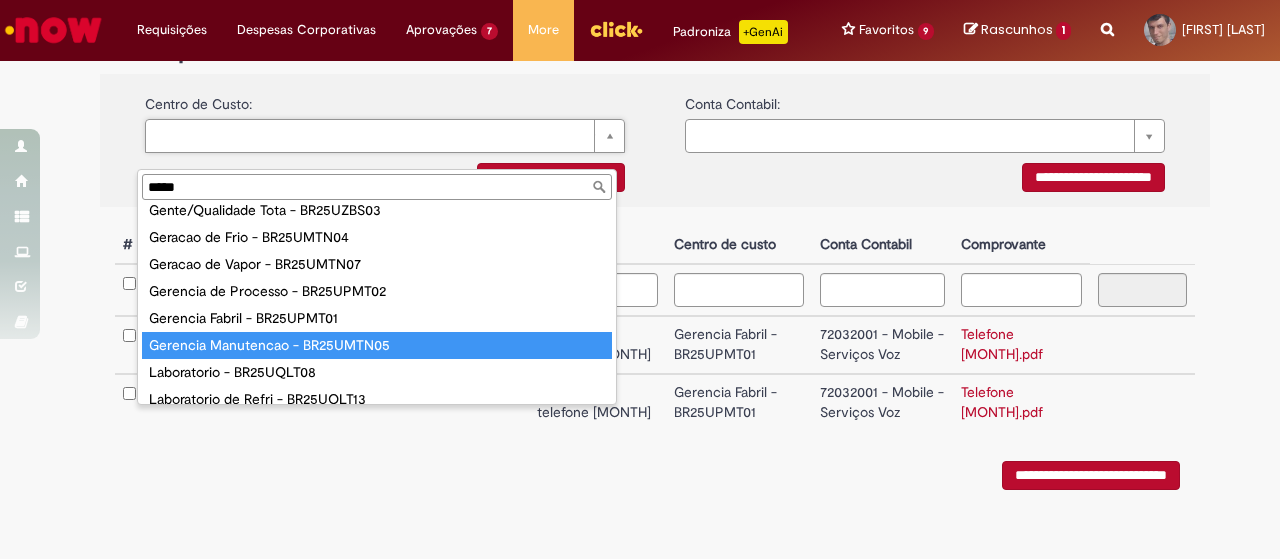type on "*****" 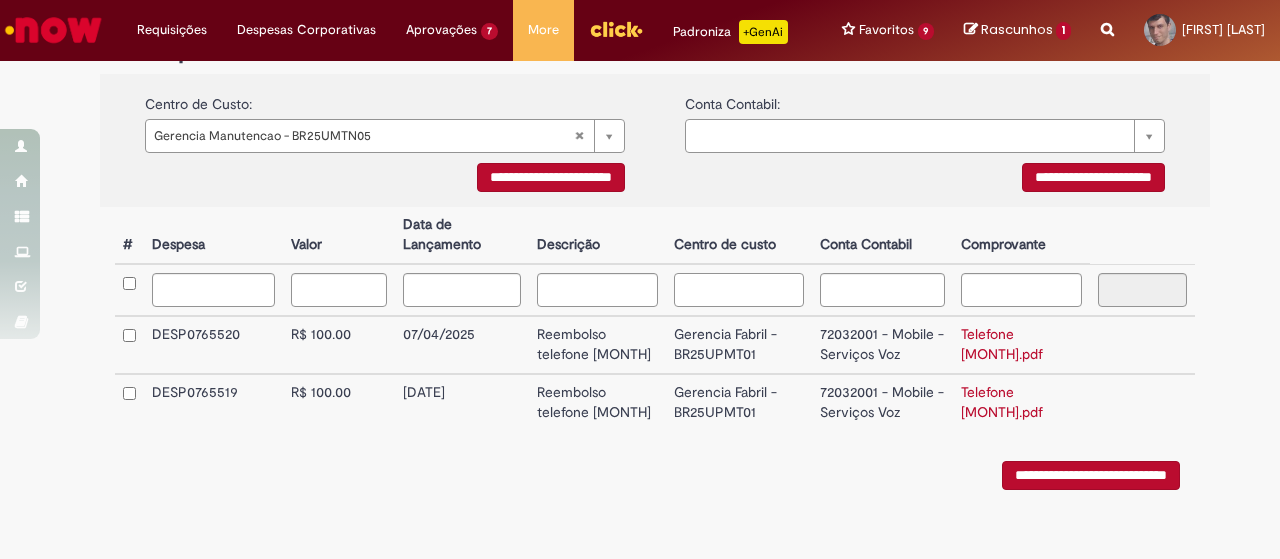 click at bounding box center (739, 290) 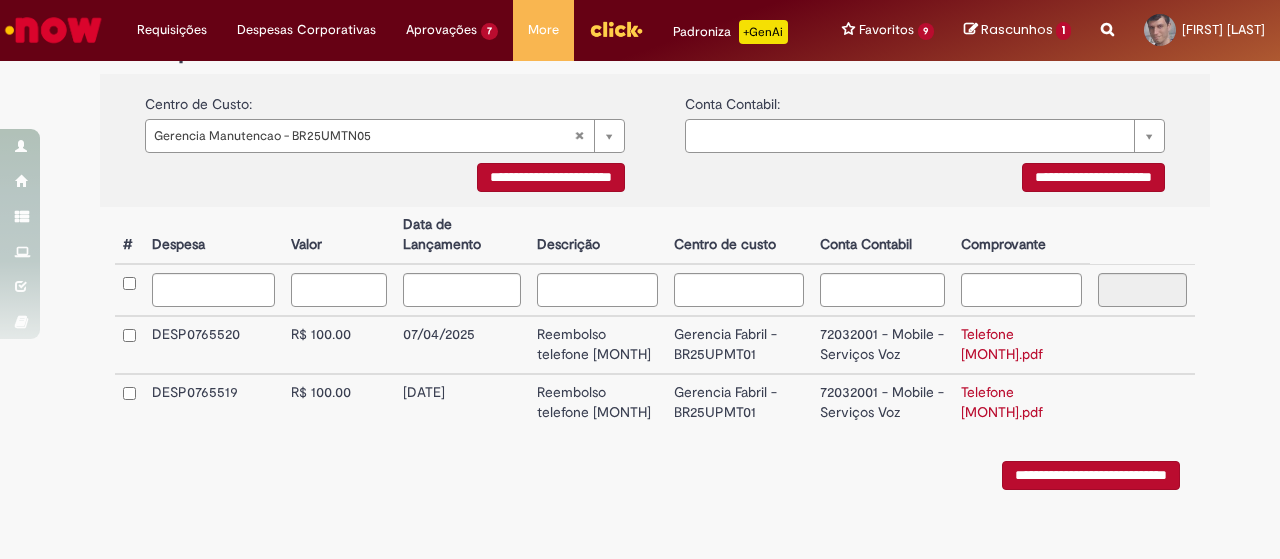 click on "**********" at bounding box center (551, 177) 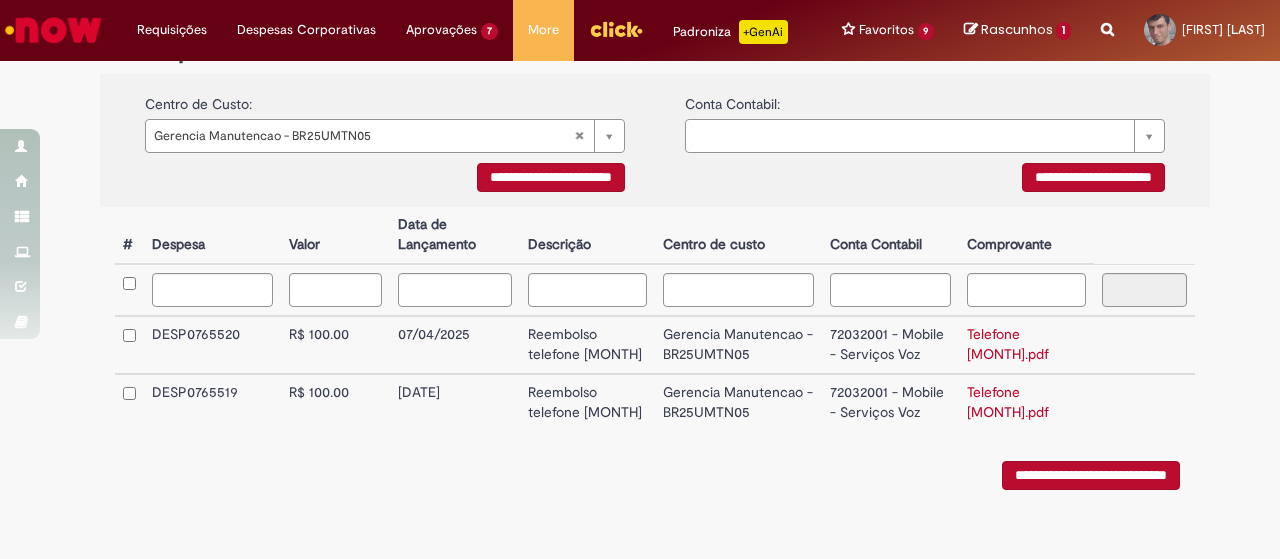 click on "**********" at bounding box center [1091, 475] 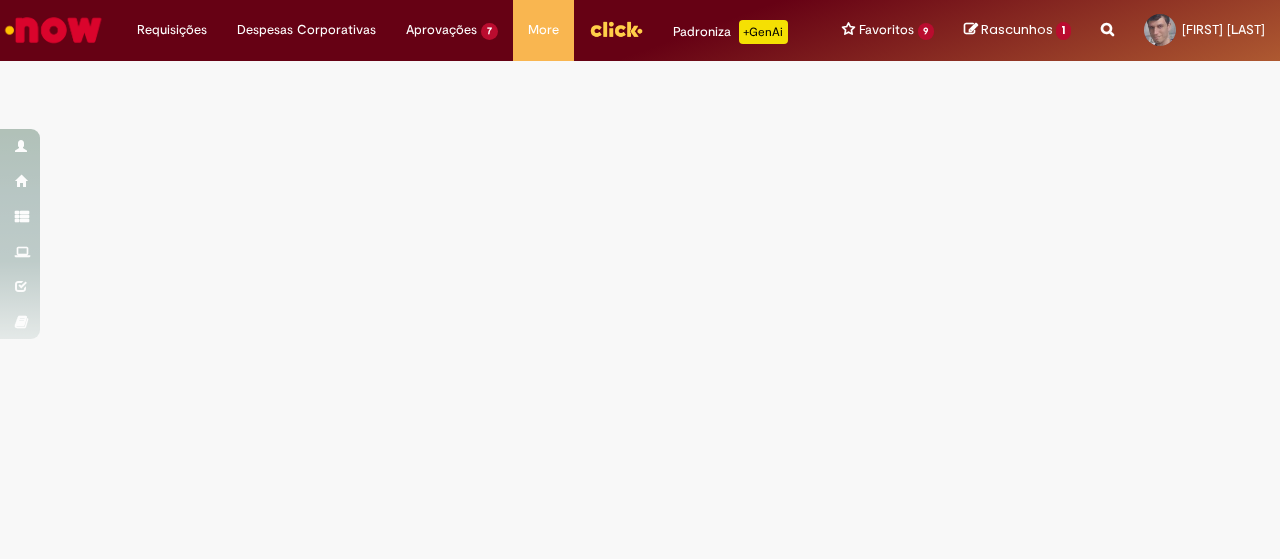scroll, scrollTop: 0, scrollLeft: 0, axis: both 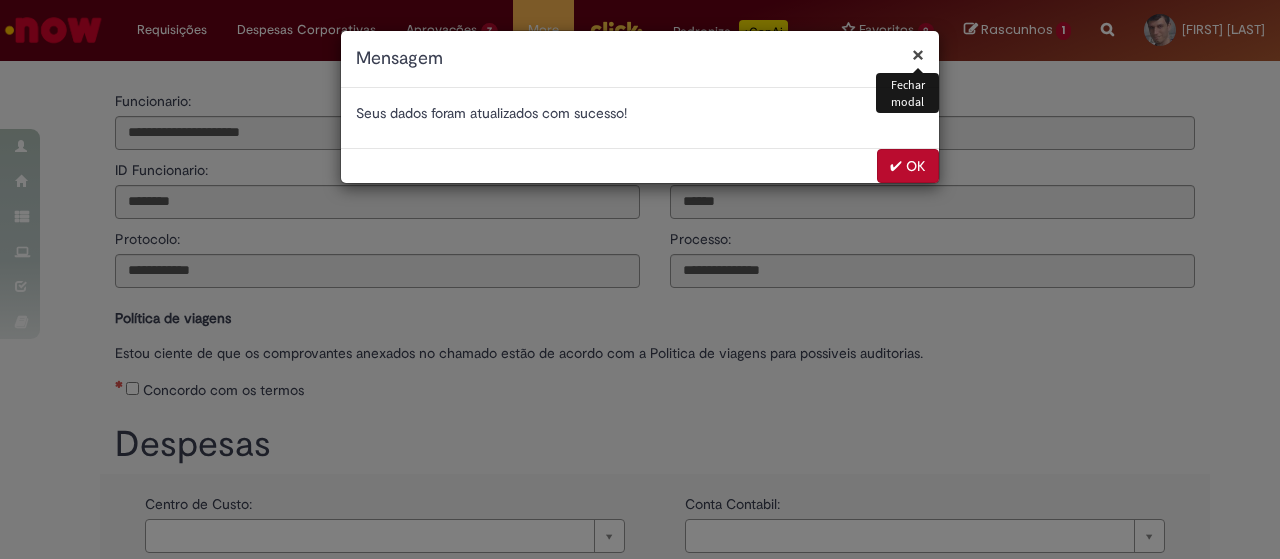 click on "✔ OK" at bounding box center [908, 166] 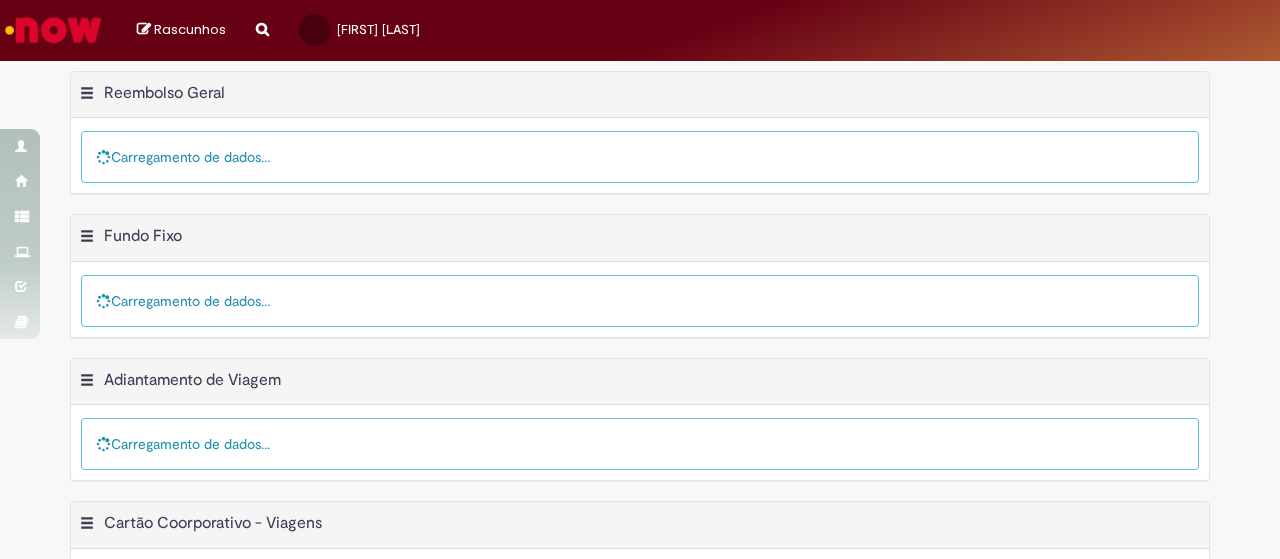 scroll, scrollTop: 0, scrollLeft: 0, axis: both 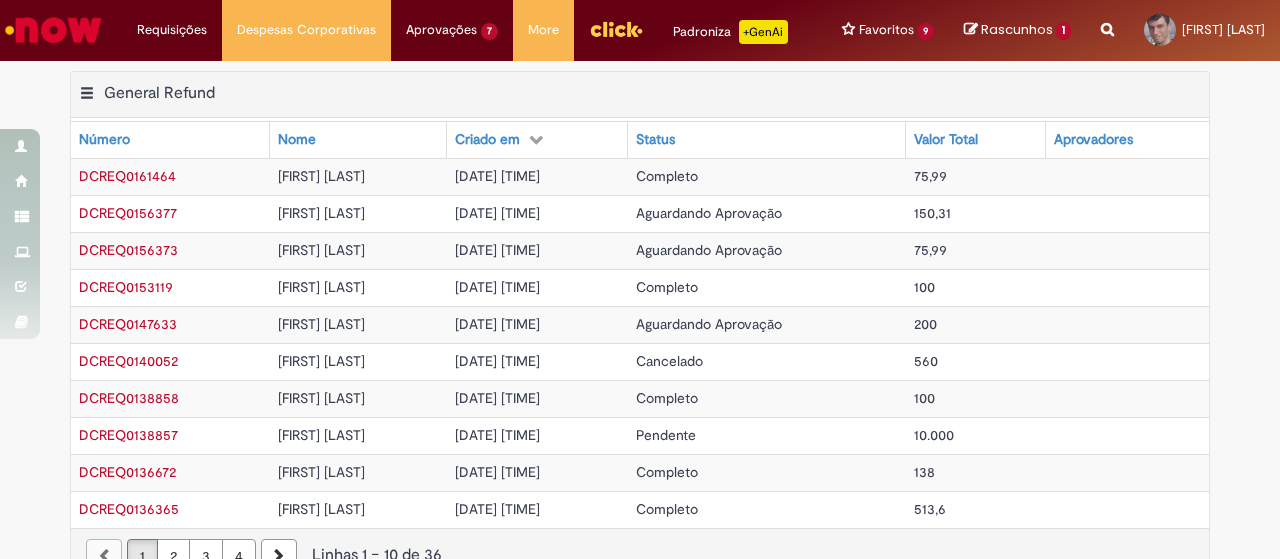 click on "Aguardando Aprovação" at bounding box center [709, 324] 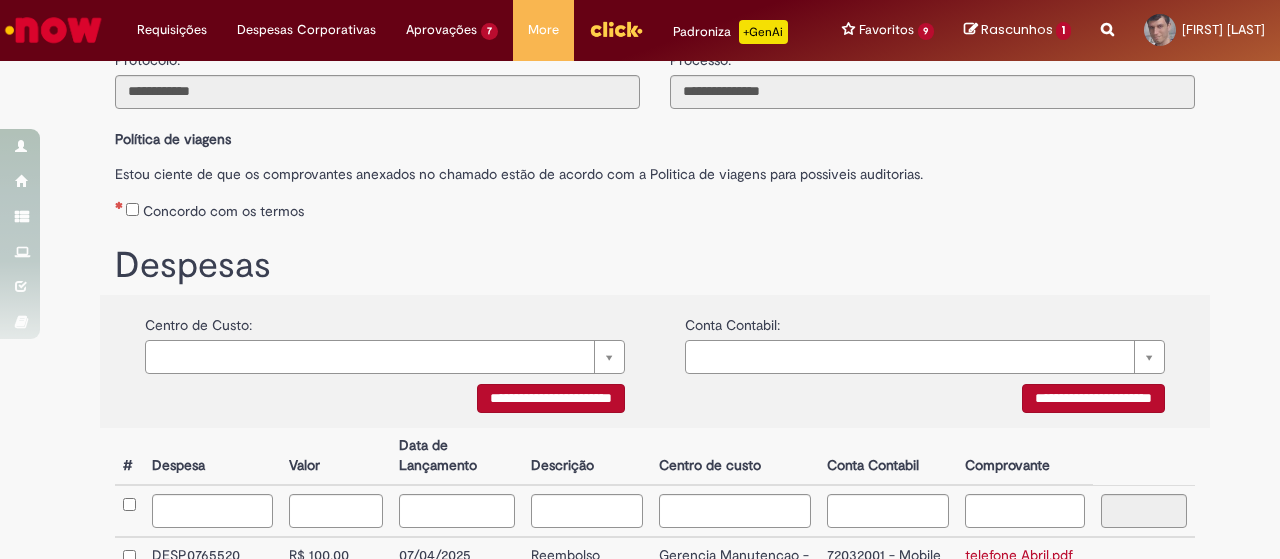 scroll, scrollTop: 0, scrollLeft: 0, axis: both 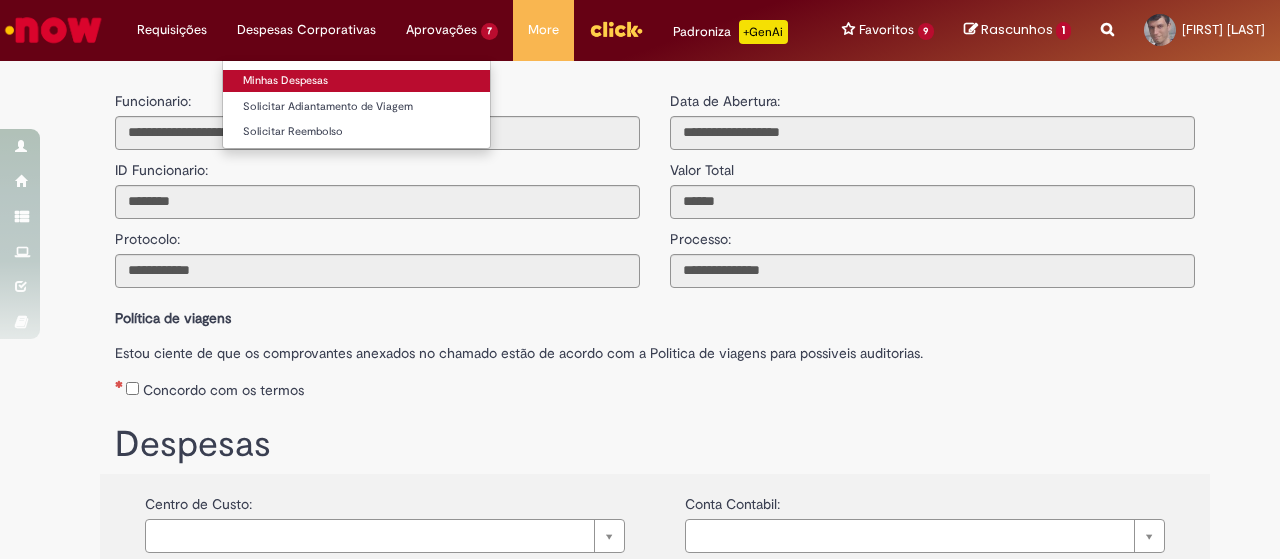 click on "Minhas Despesas" at bounding box center (356, 81) 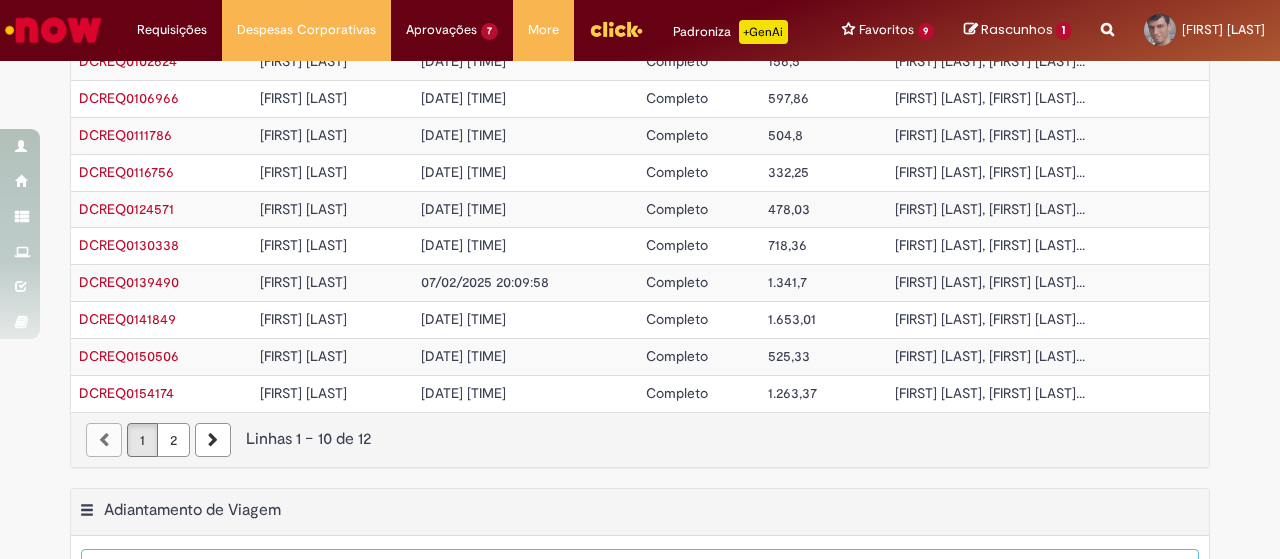 scroll, scrollTop: 652, scrollLeft: 0, axis: vertical 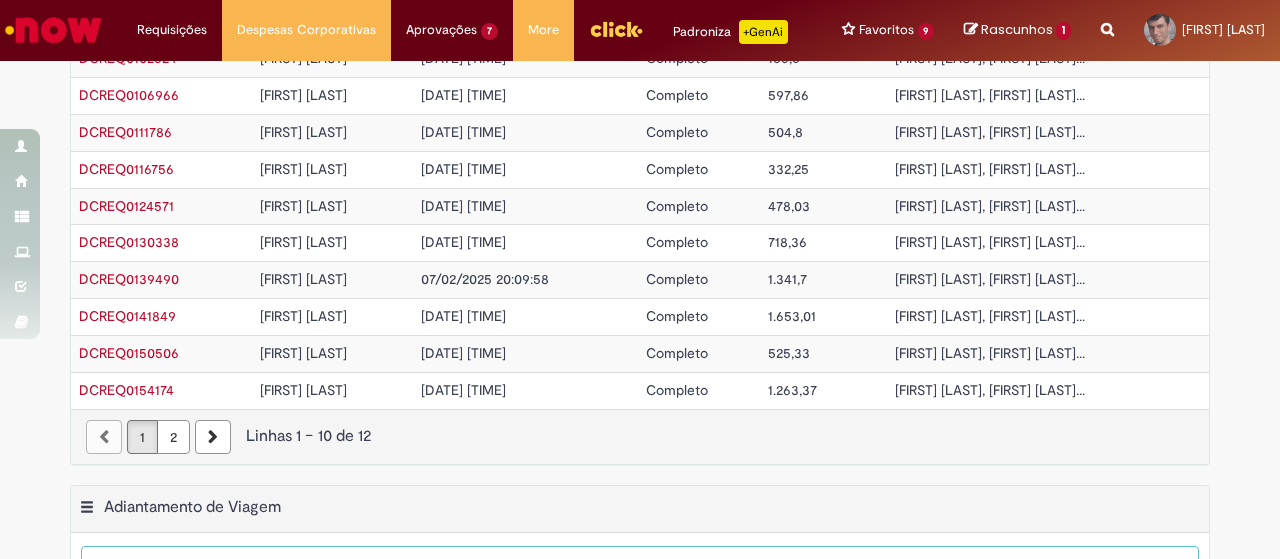 click on "2" at bounding box center (173, 437) 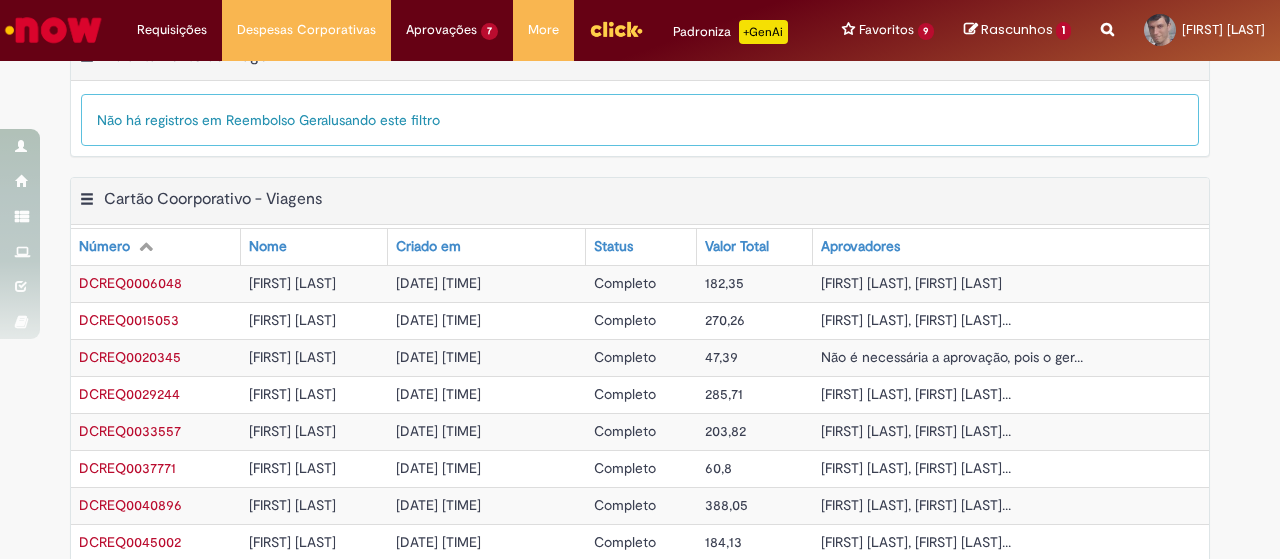 scroll, scrollTop: 952, scrollLeft: 0, axis: vertical 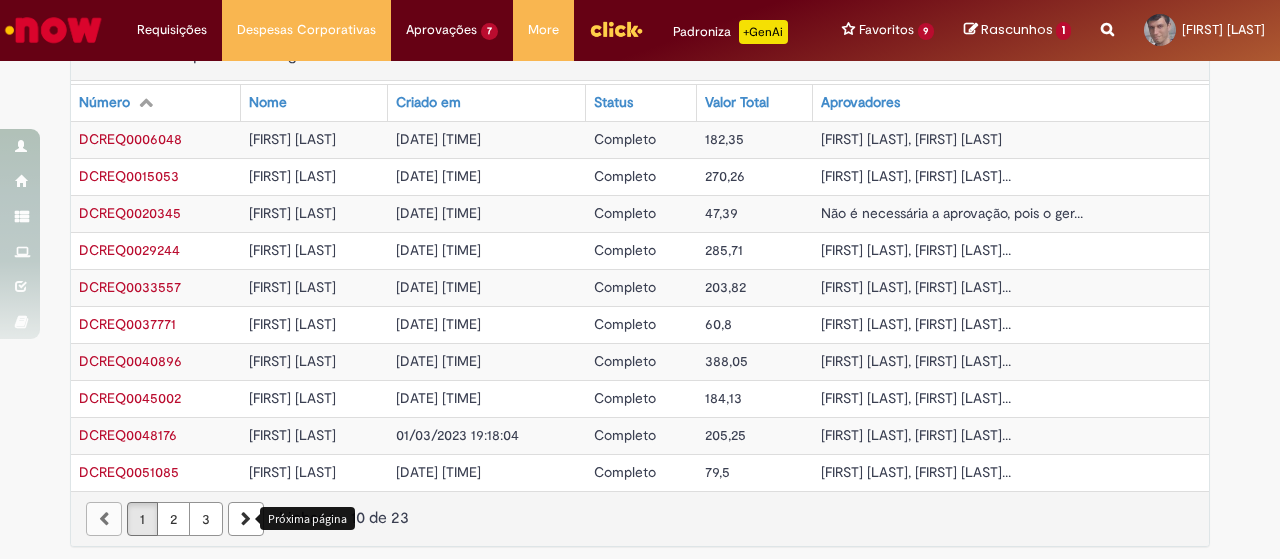 click at bounding box center [246, 519] 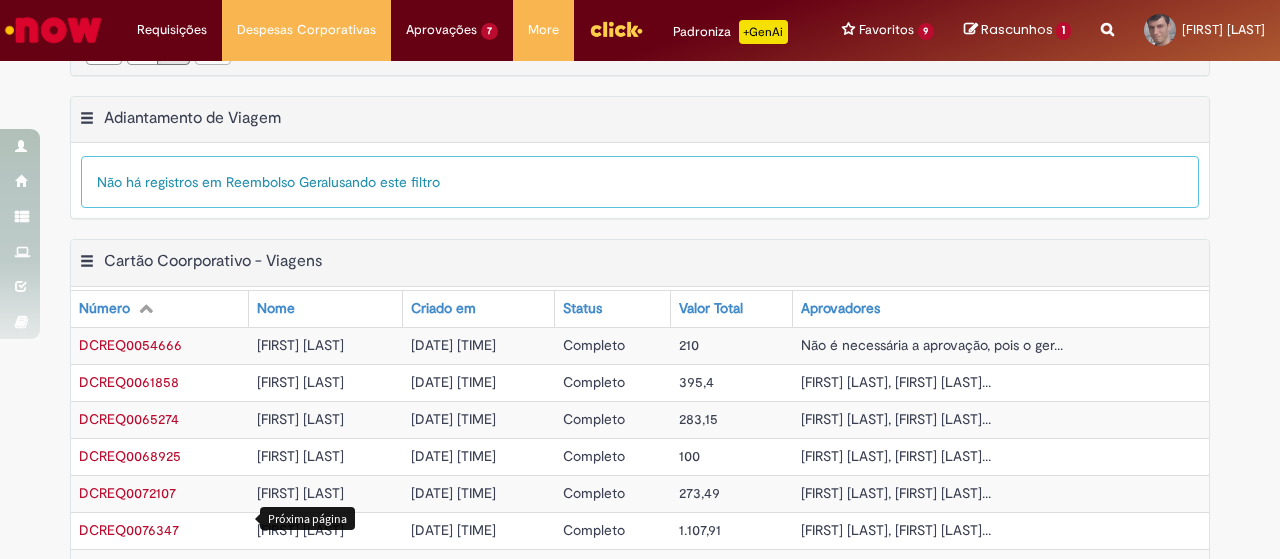 scroll, scrollTop: 959, scrollLeft: 0, axis: vertical 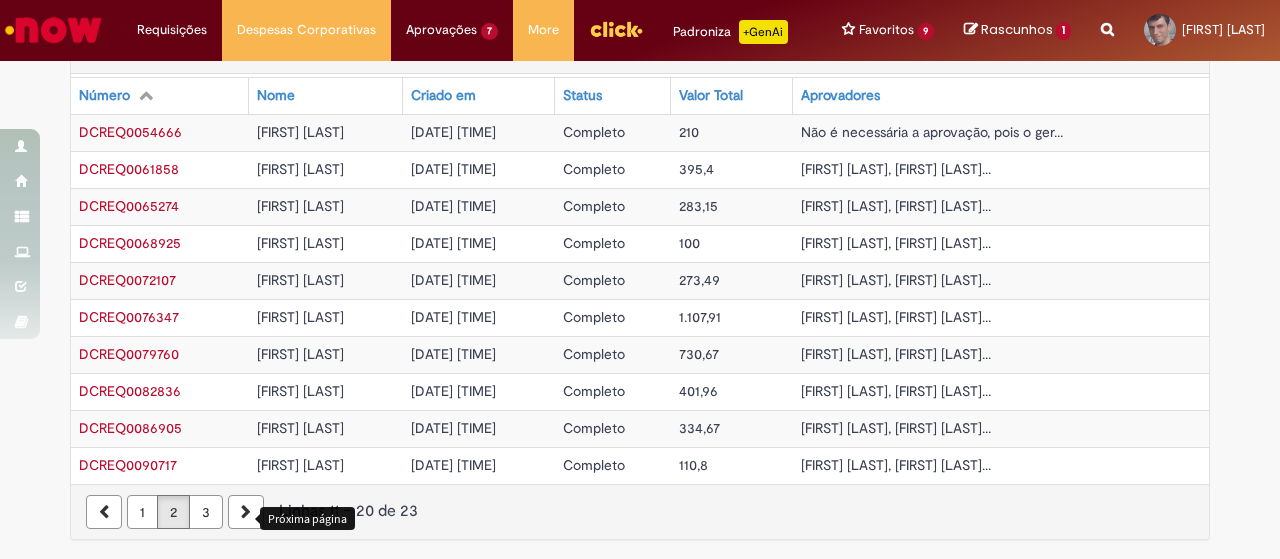 click on "3" at bounding box center (206, 512) 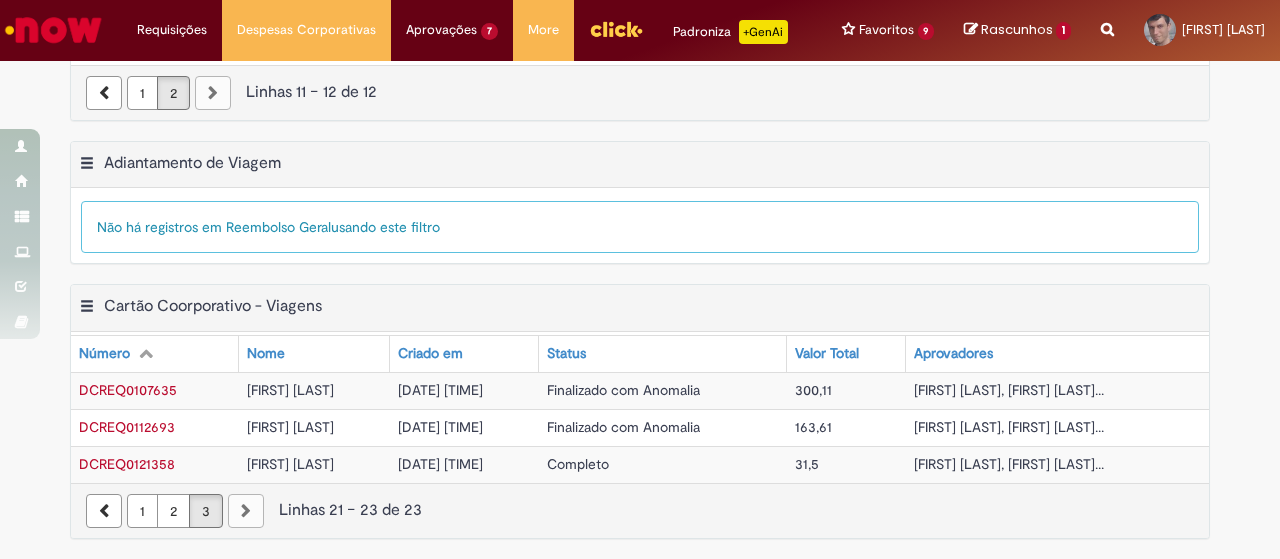 scroll, scrollTop: 702, scrollLeft: 0, axis: vertical 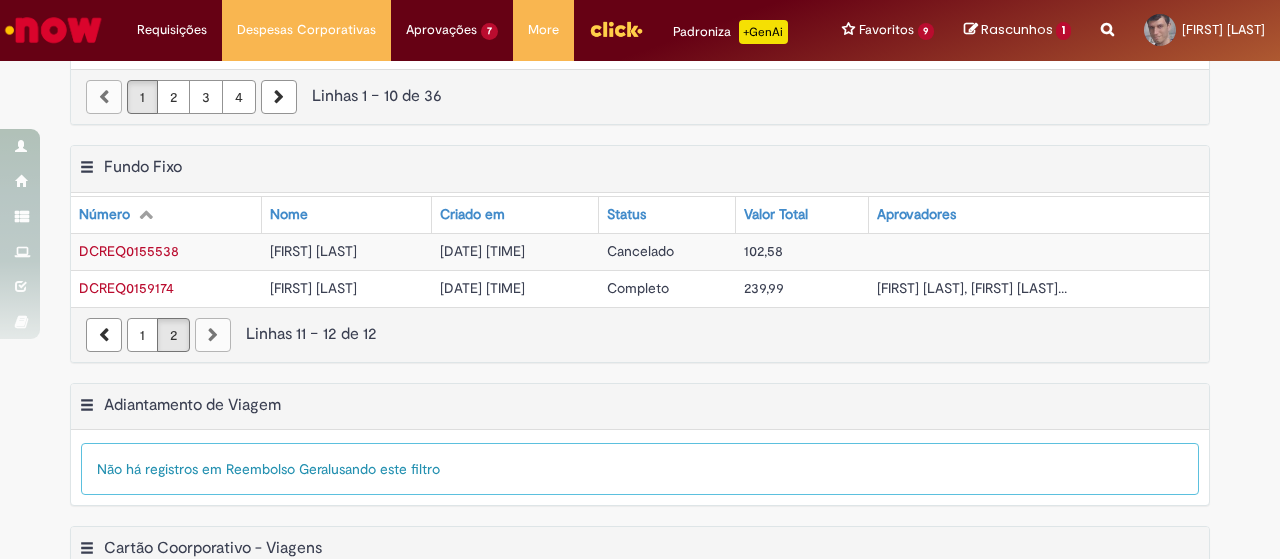 click on "1" at bounding box center (142, 335) 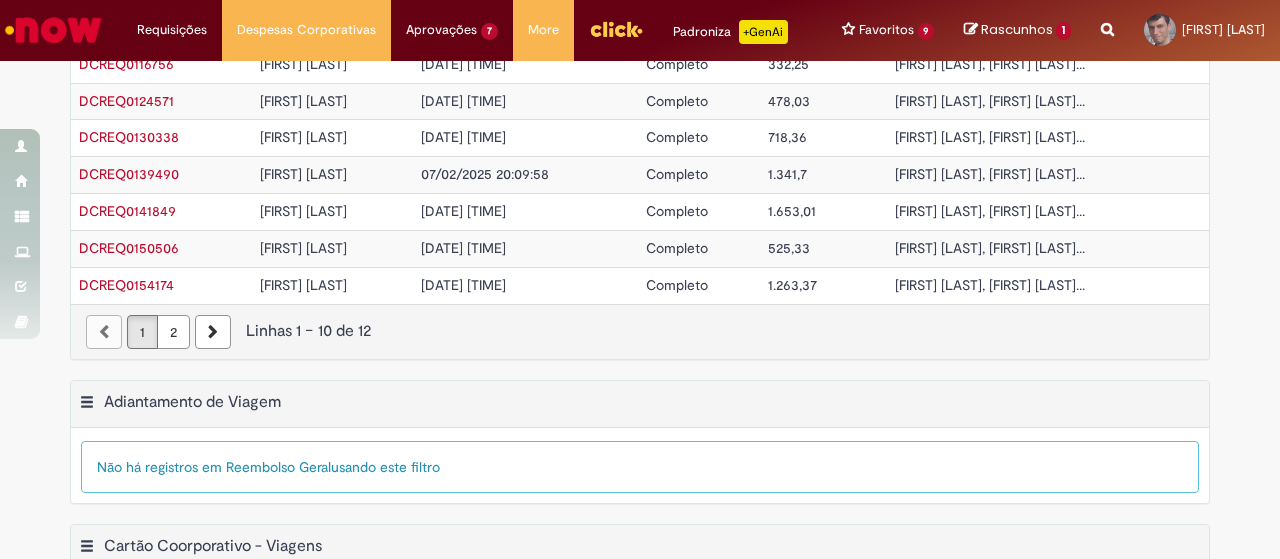 scroll, scrollTop: 759, scrollLeft: 0, axis: vertical 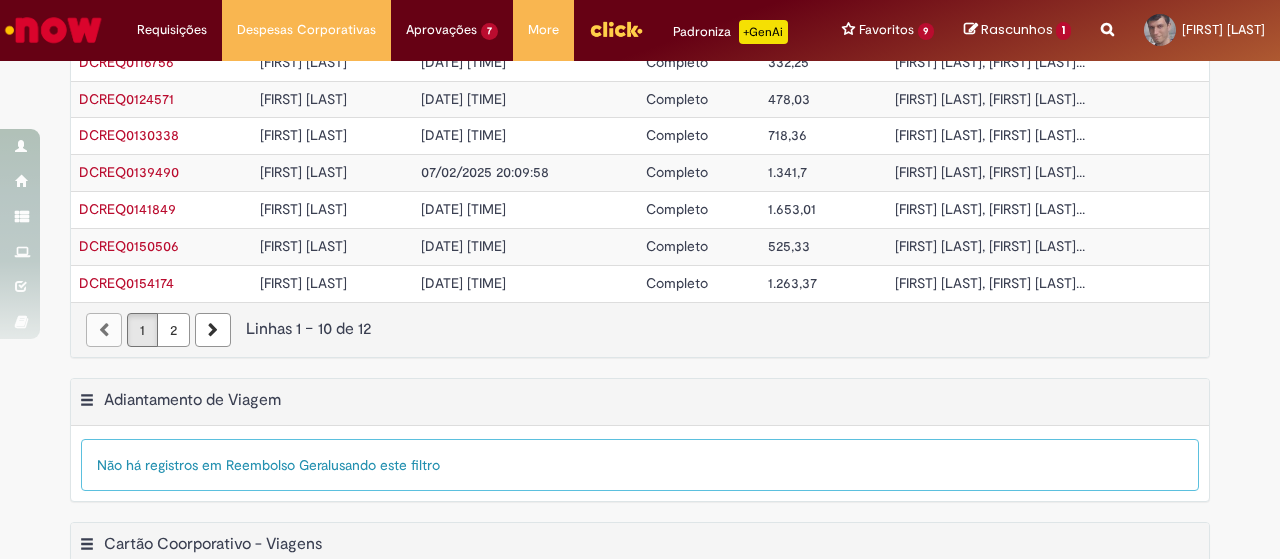 click on "2" at bounding box center [173, 330] 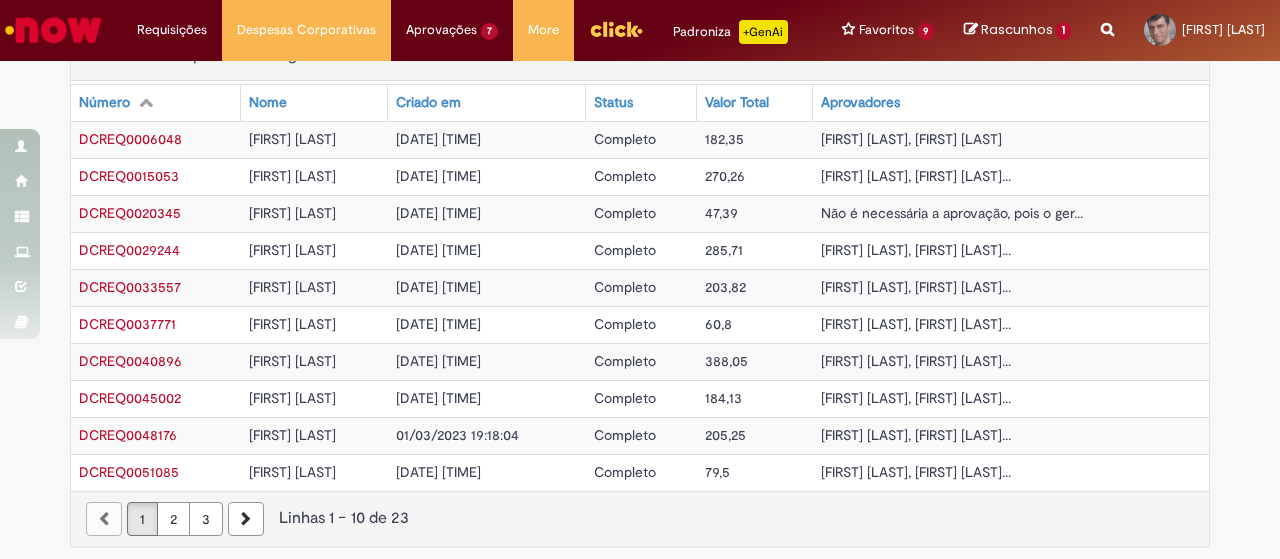 scroll, scrollTop: 959, scrollLeft: 0, axis: vertical 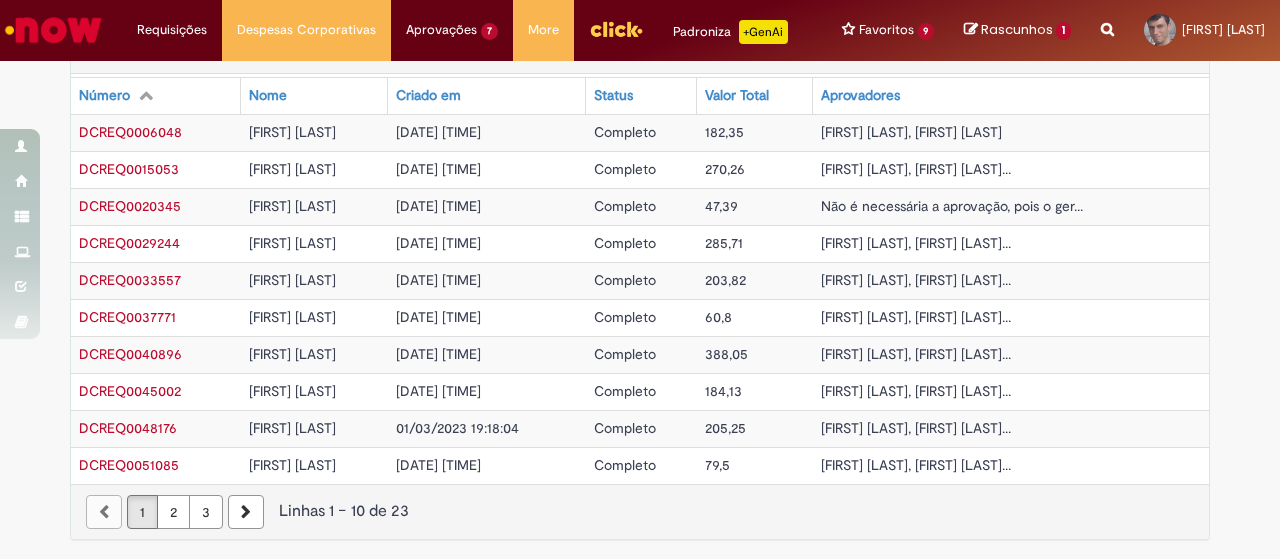 click on "1" at bounding box center (142, 512) 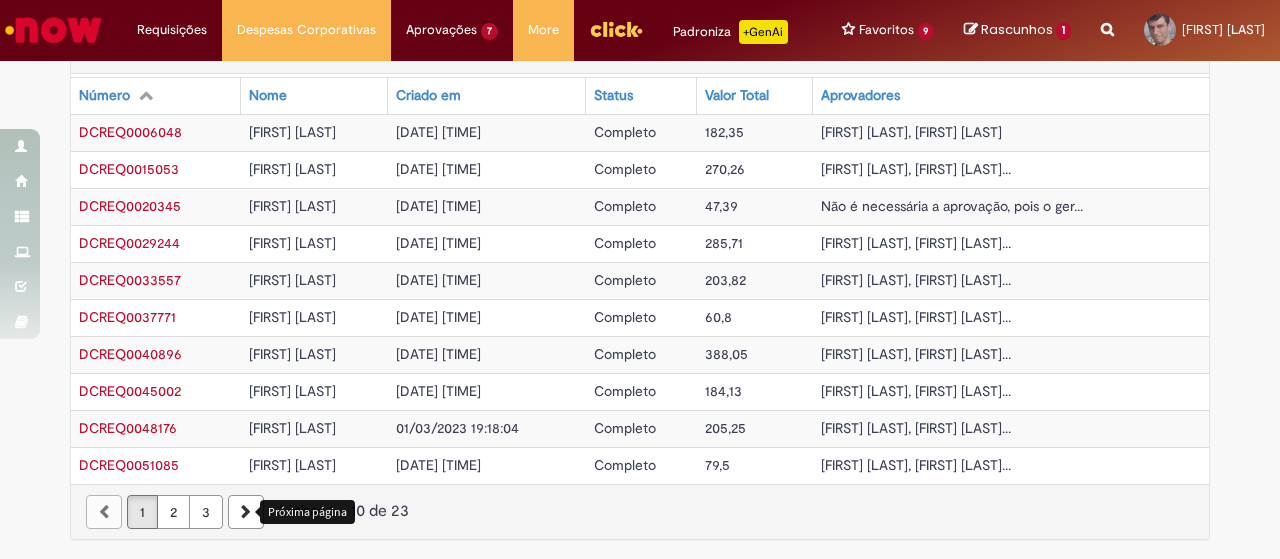 click at bounding box center (246, 512) 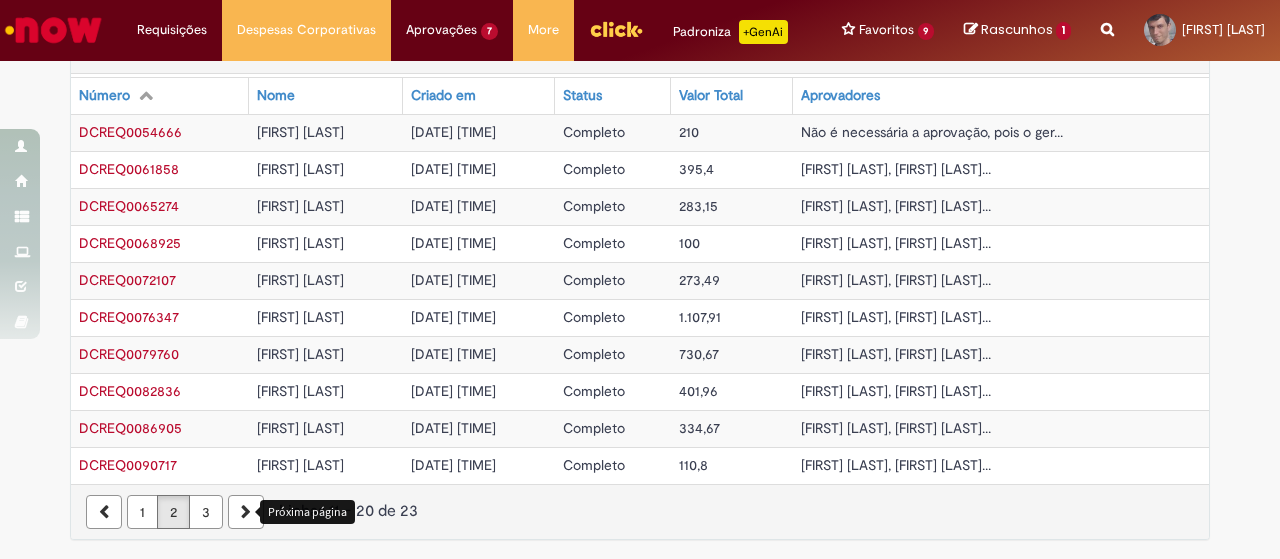 click on "3" at bounding box center (206, 512) 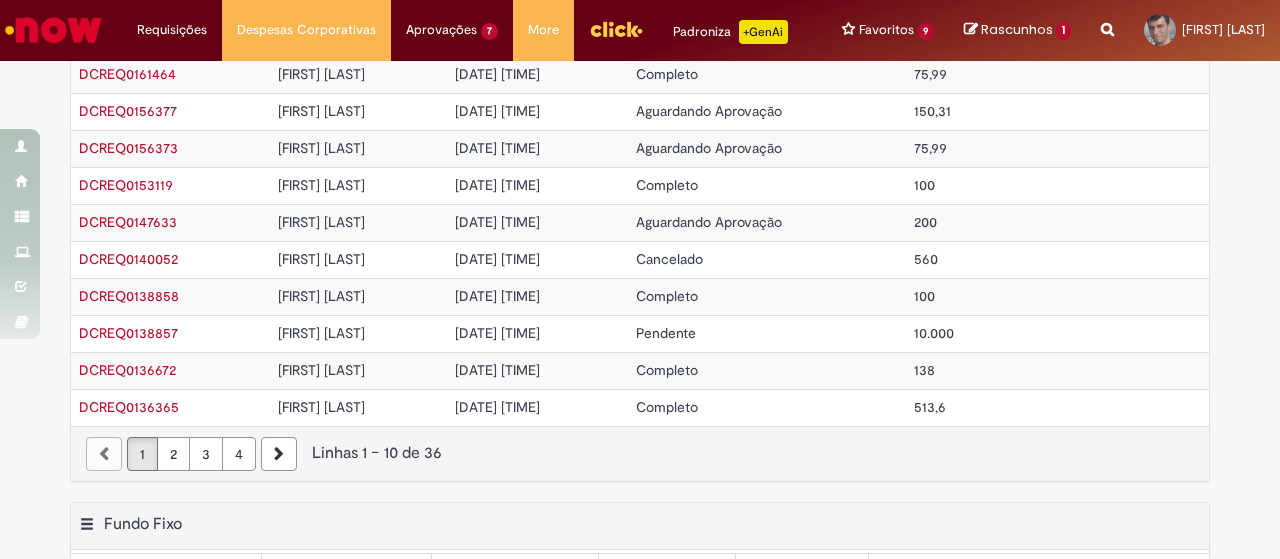 scroll, scrollTop: 0, scrollLeft: 0, axis: both 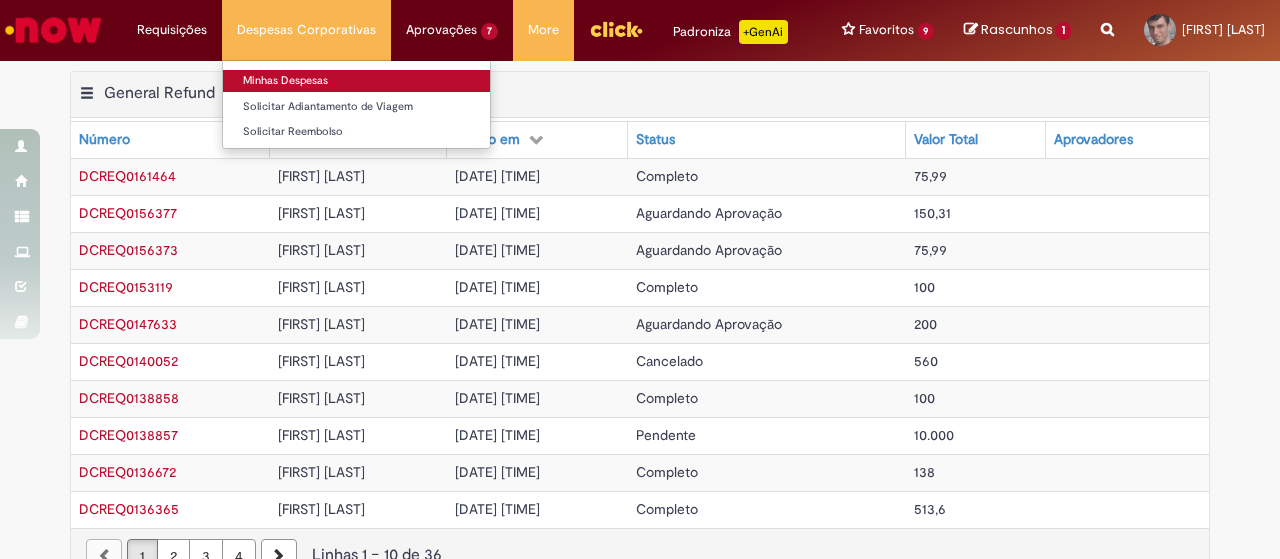 click on "Minhas Despesas" at bounding box center (356, 81) 